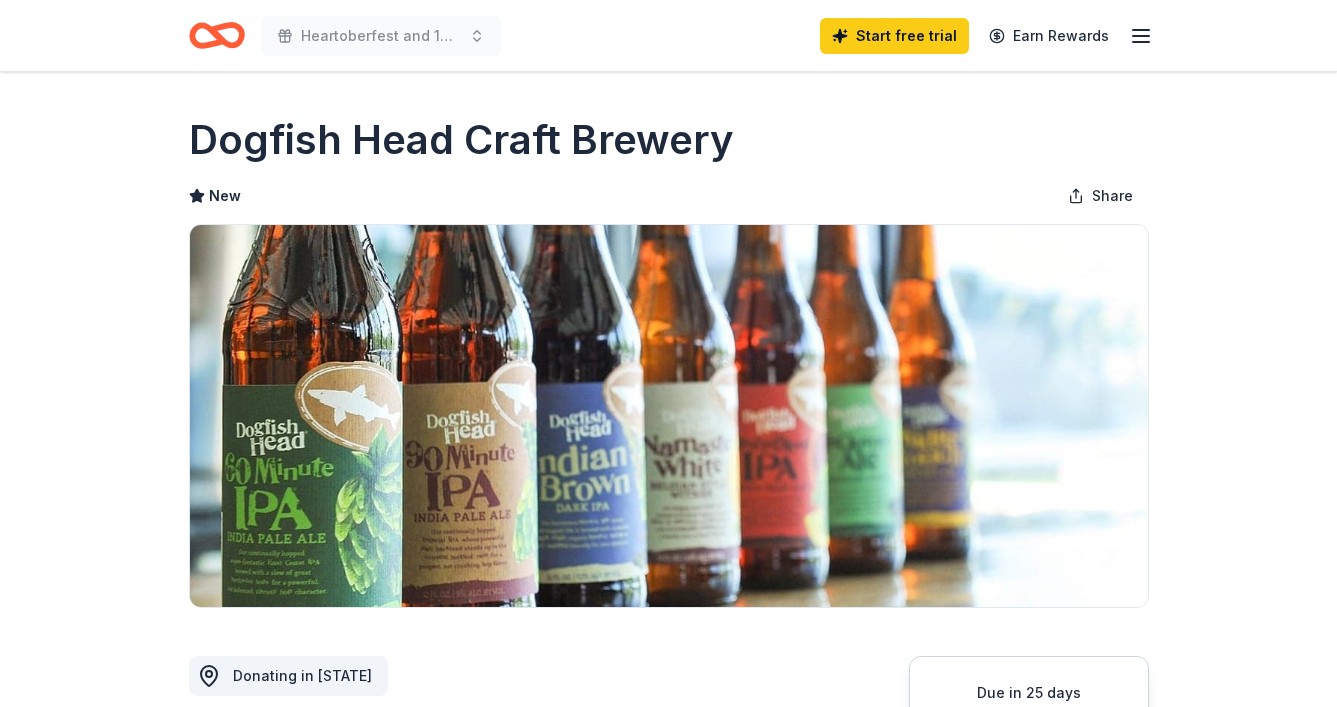 scroll, scrollTop: 0, scrollLeft: 0, axis: both 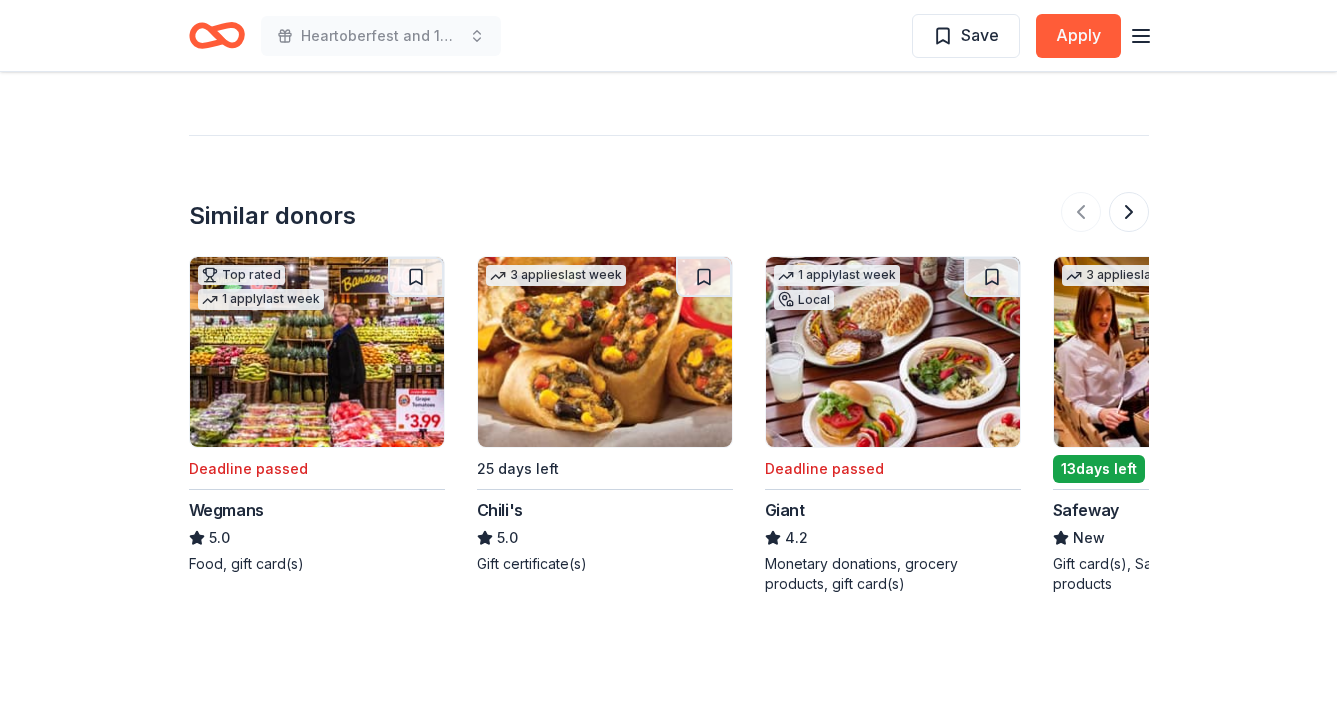click at bounding box center (605, 352) 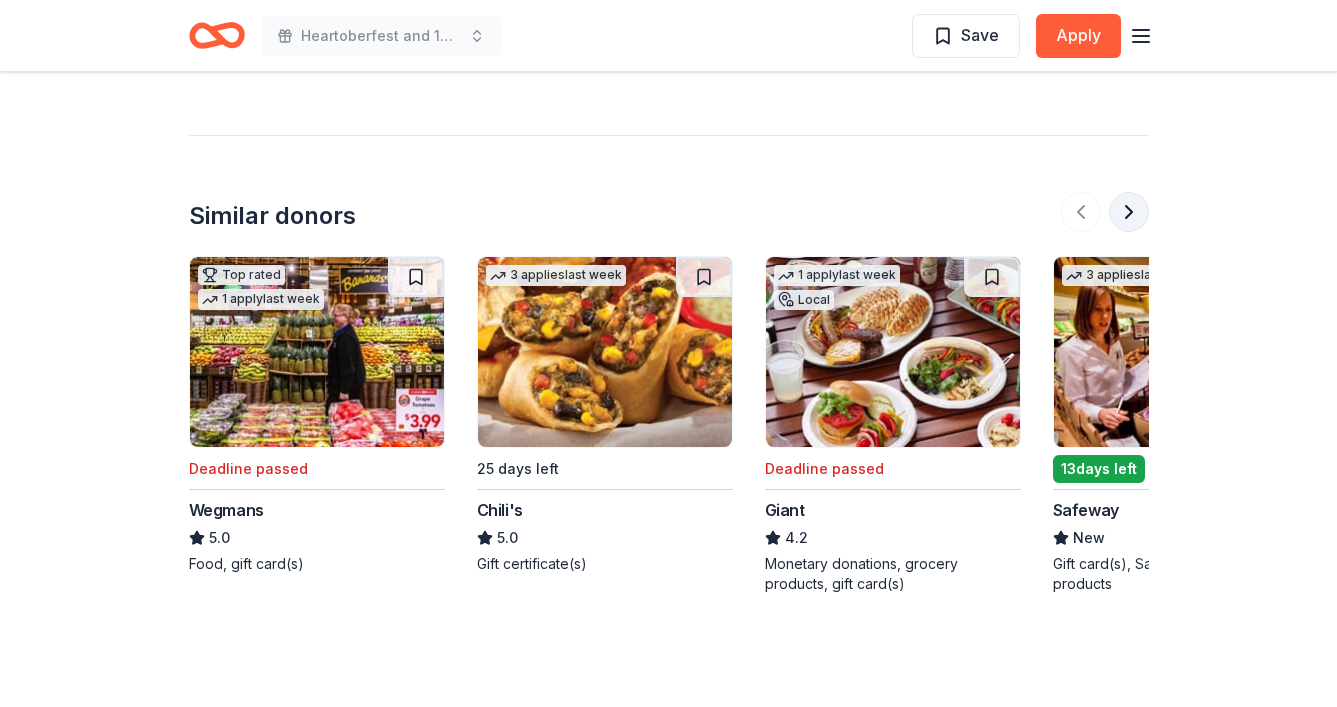 click at bounding box center (1129, 212) 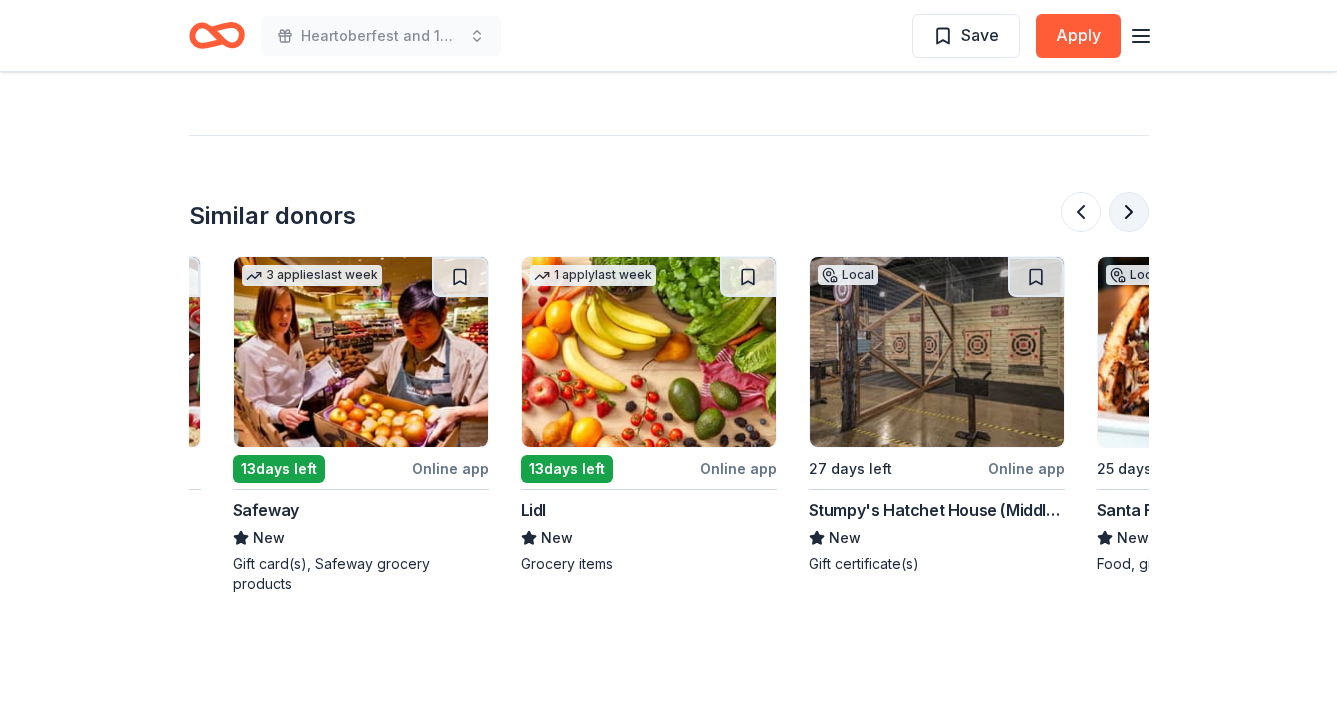 scroll, scrollTop: 0, scrollLeft: 864, axis: horizontal 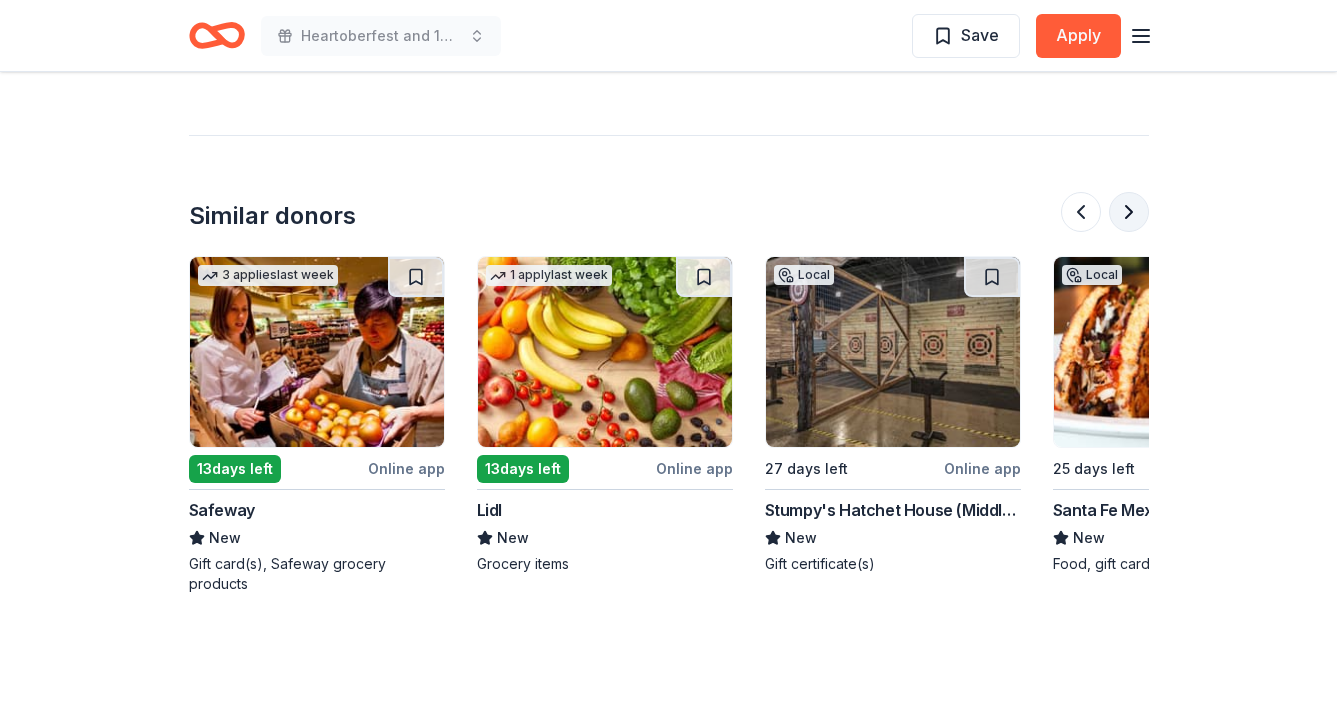 click at bounding box center [1129, 212] 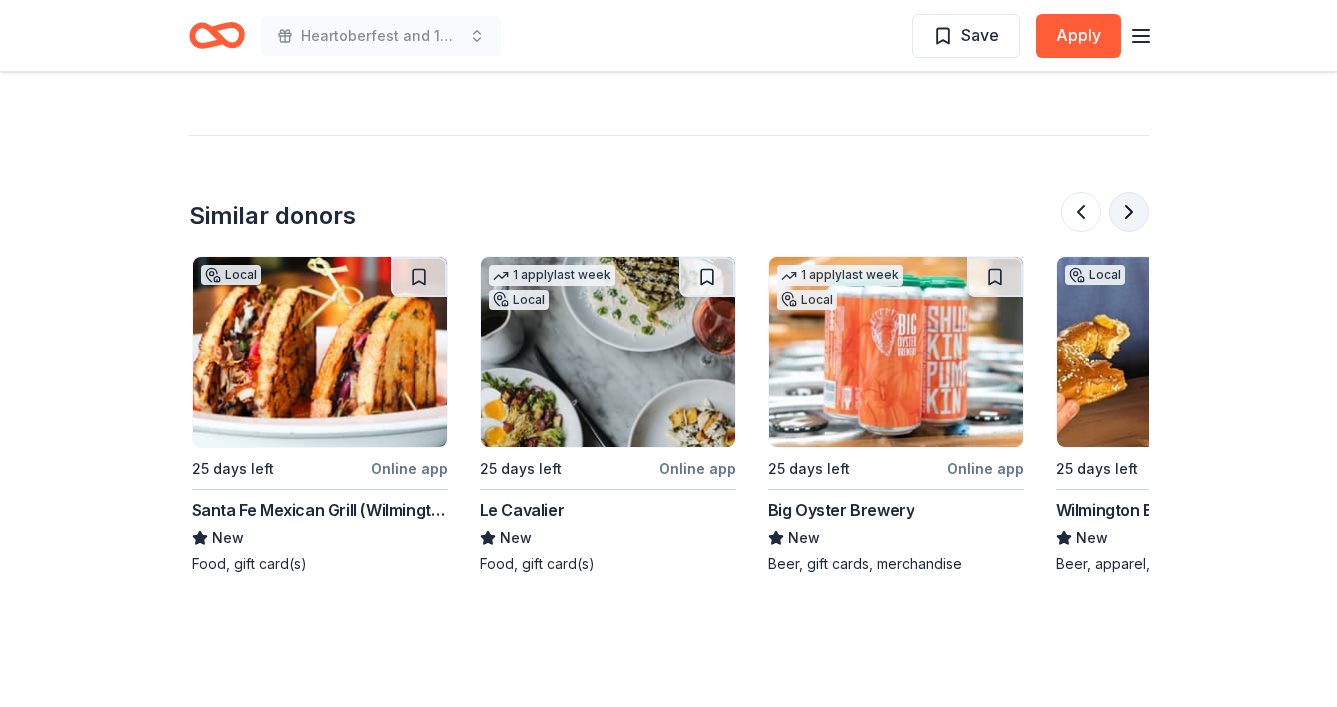 scroll, scrollTop: 0, scrollLeft: 1728, axis: horizontal 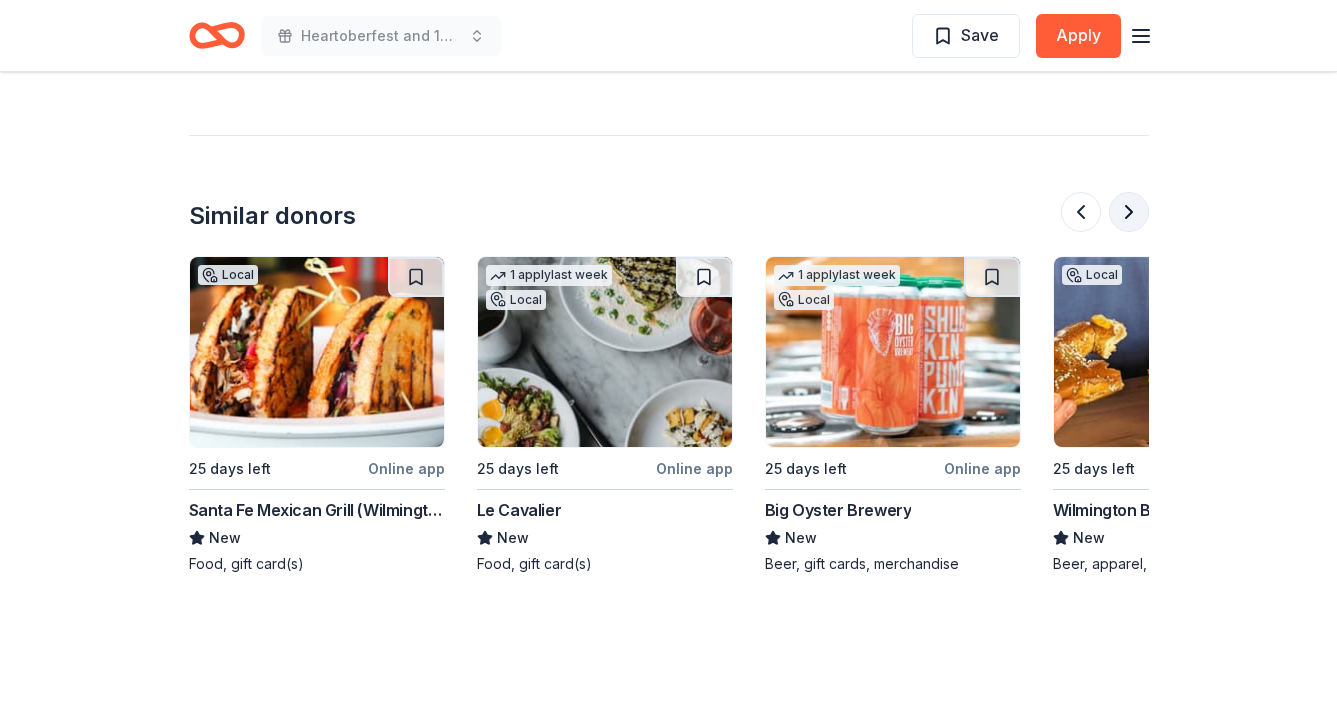 click at bounding box center (1129, 212) 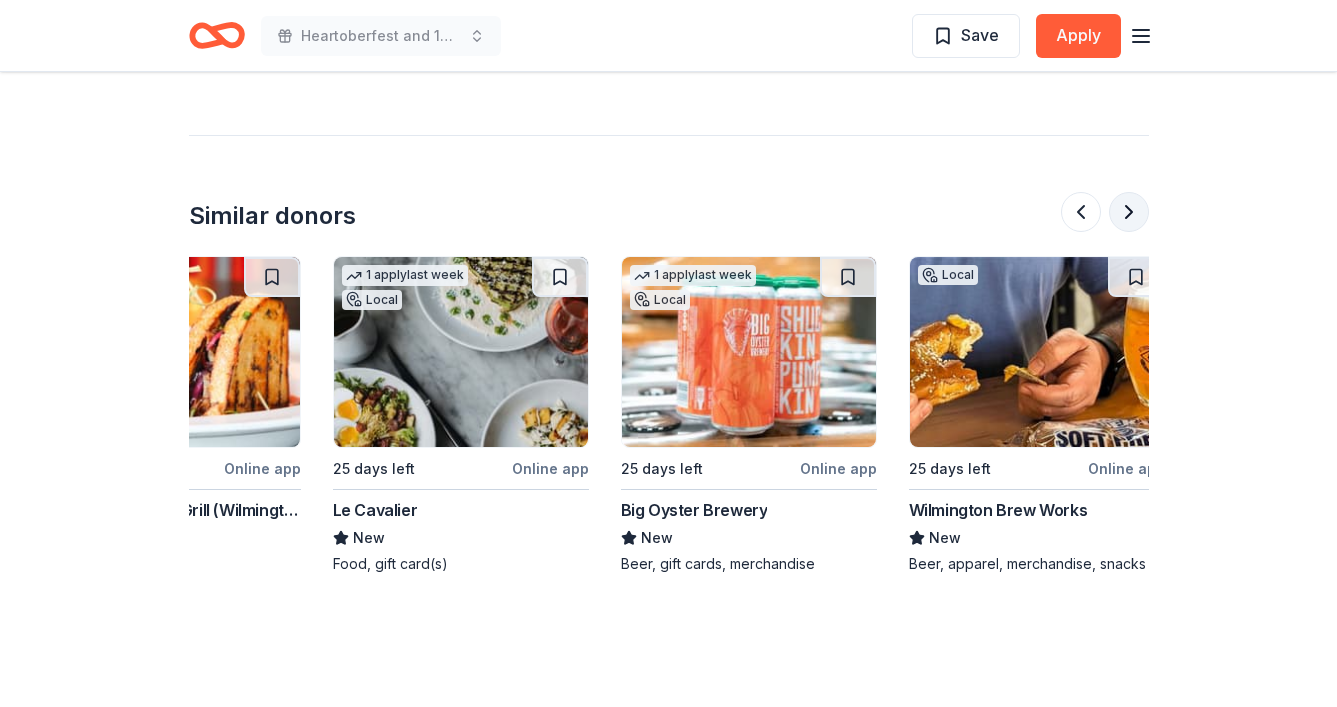 scroll, scrollTop: 0, scrollLeft: 1888, axis: horizontal 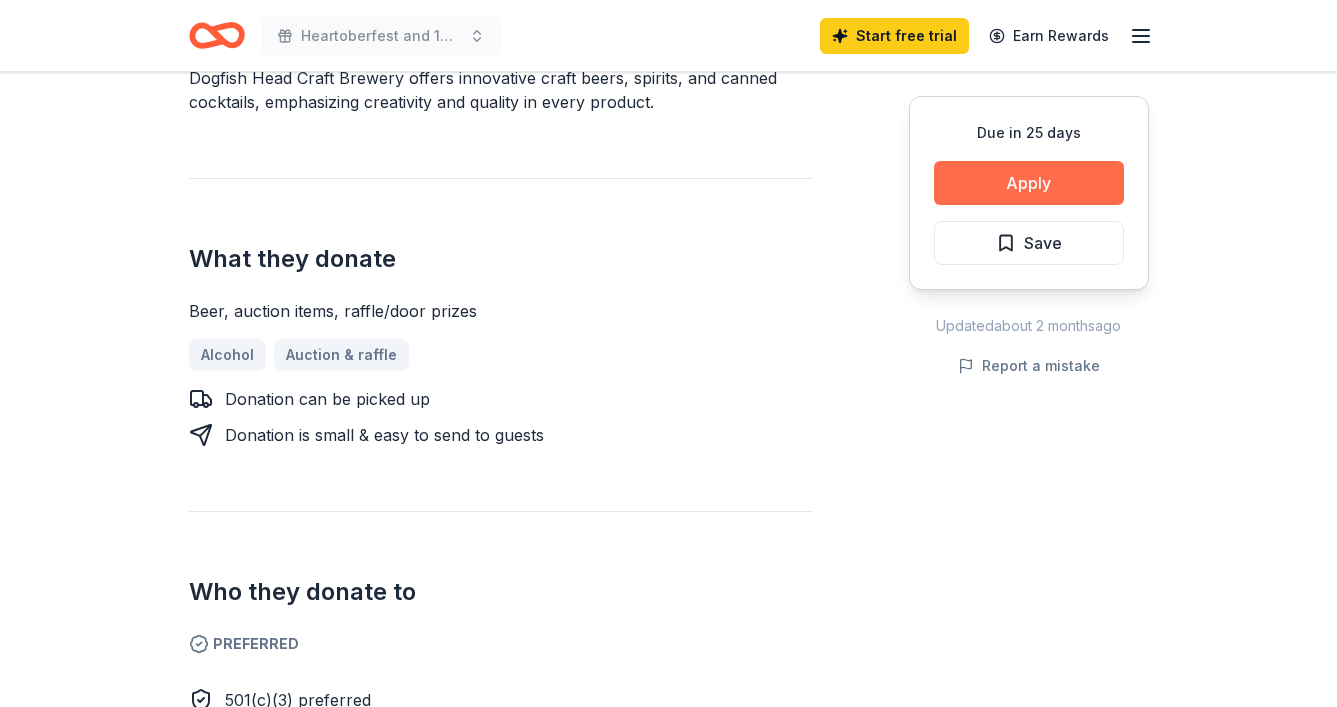 click on "Apply" at bounding box center [1029, 183] 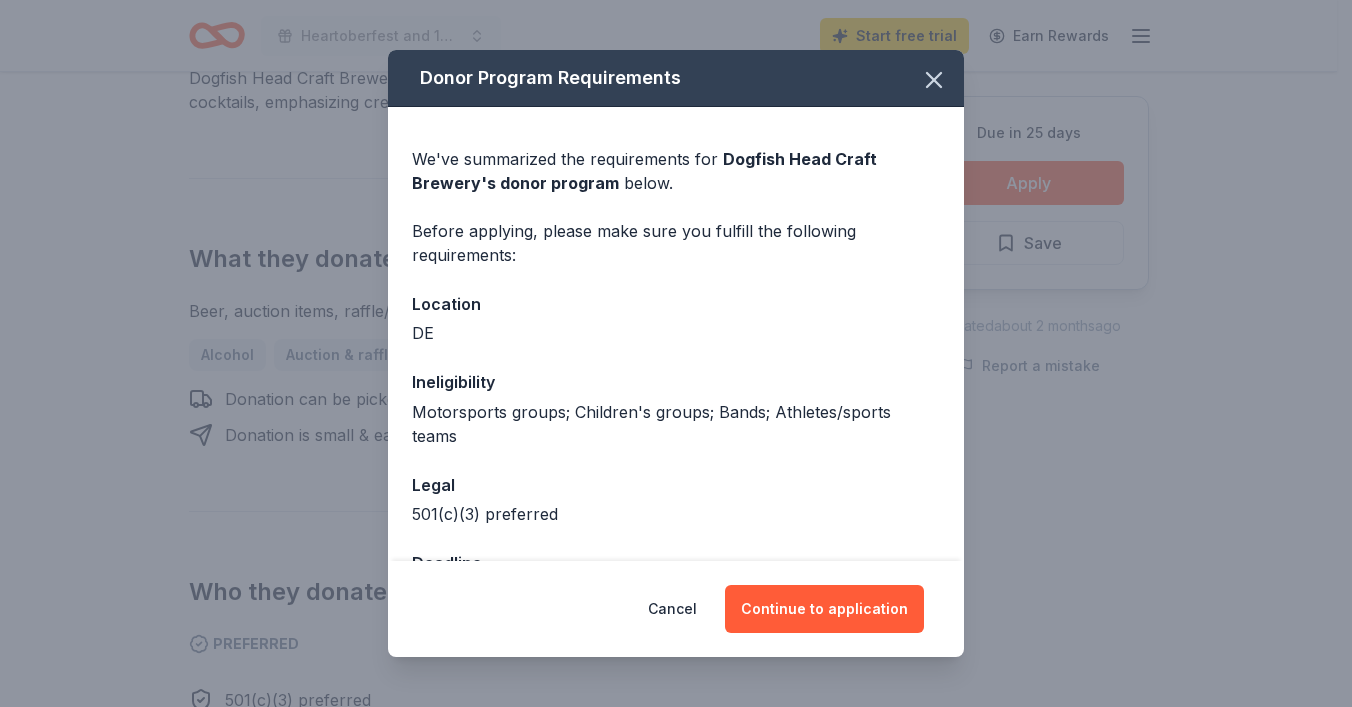 scroll, scrollTop: 71, scrollLeft: 0, axis: vertical 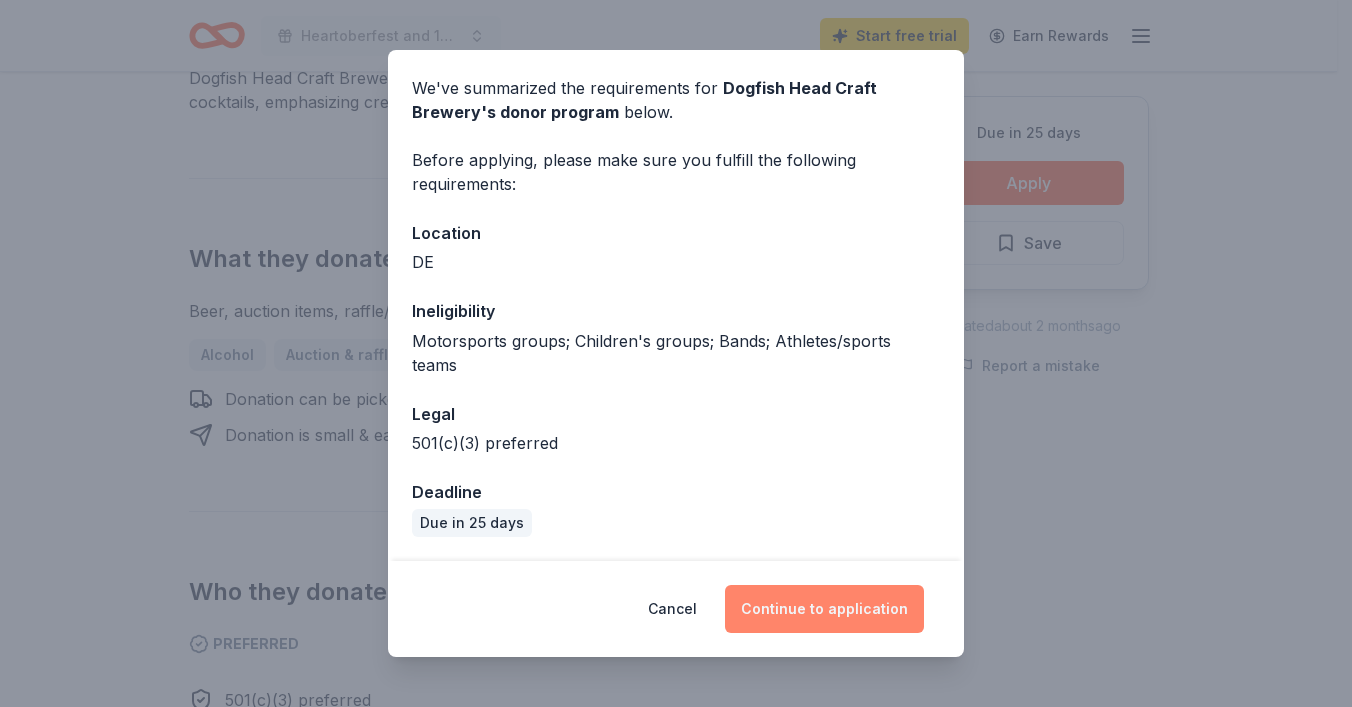 click on "Continue to application" at bounding box center (824, 609) 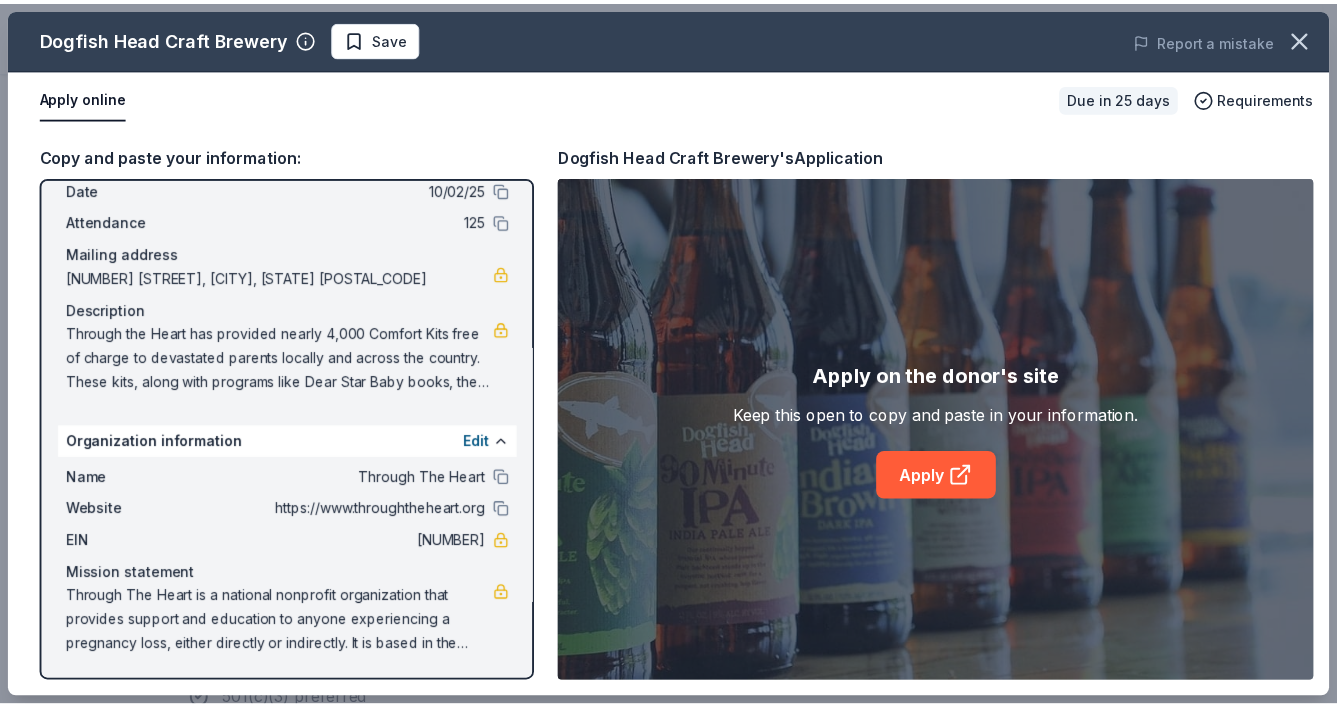 scroll, scrollTop: 90, scrollLeft: 0, axis: vertical 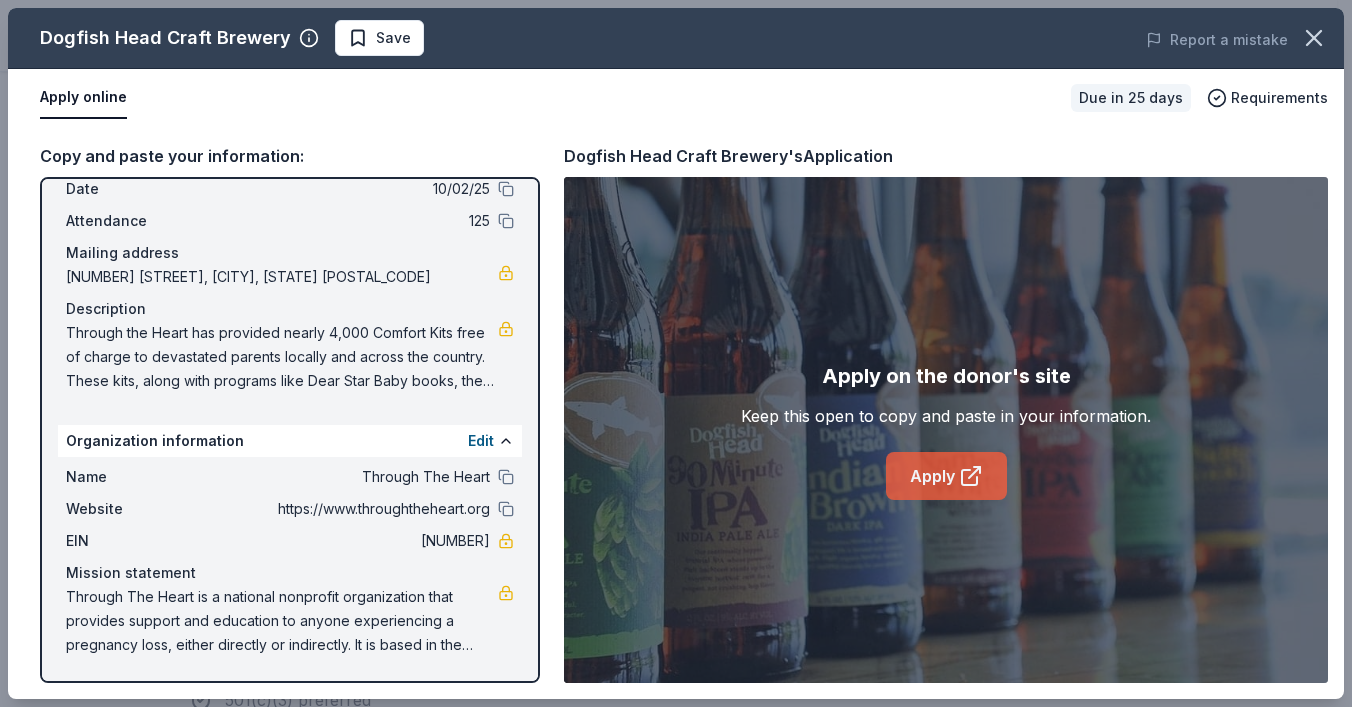click on "Apply" at bounding box center (946, 476) 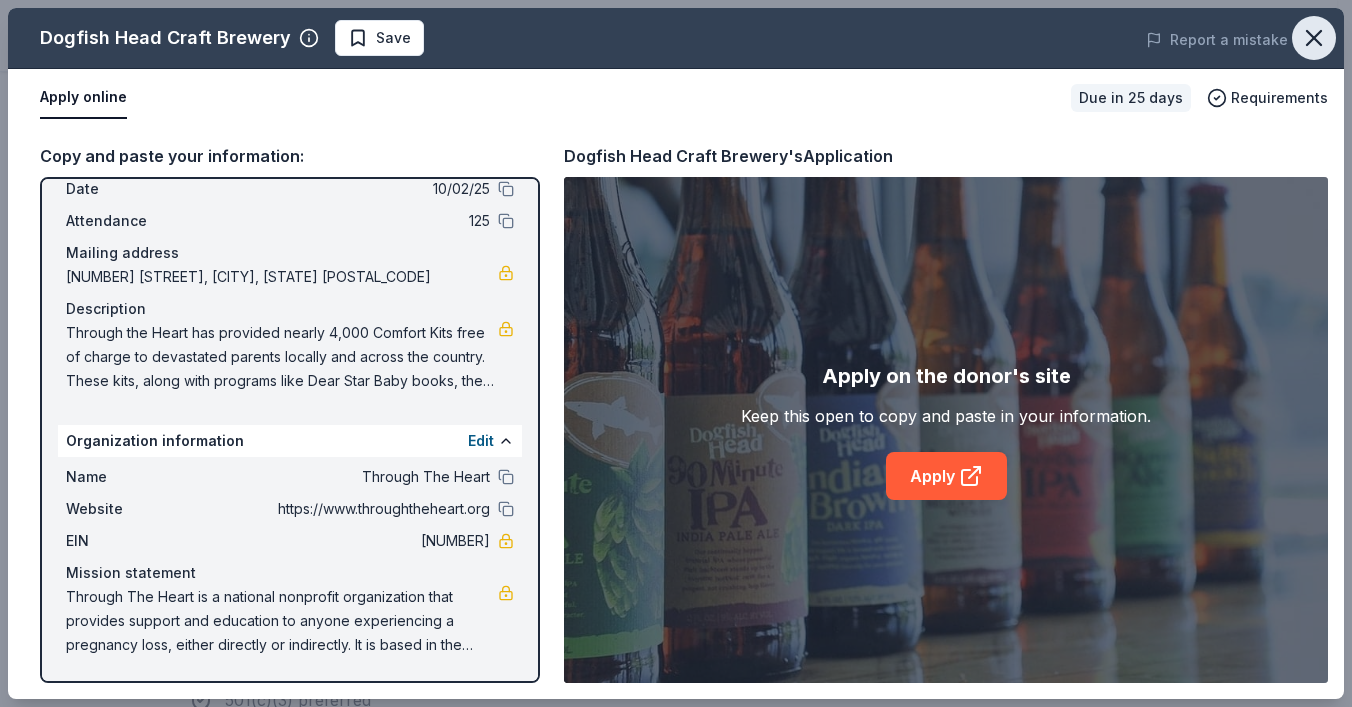 click 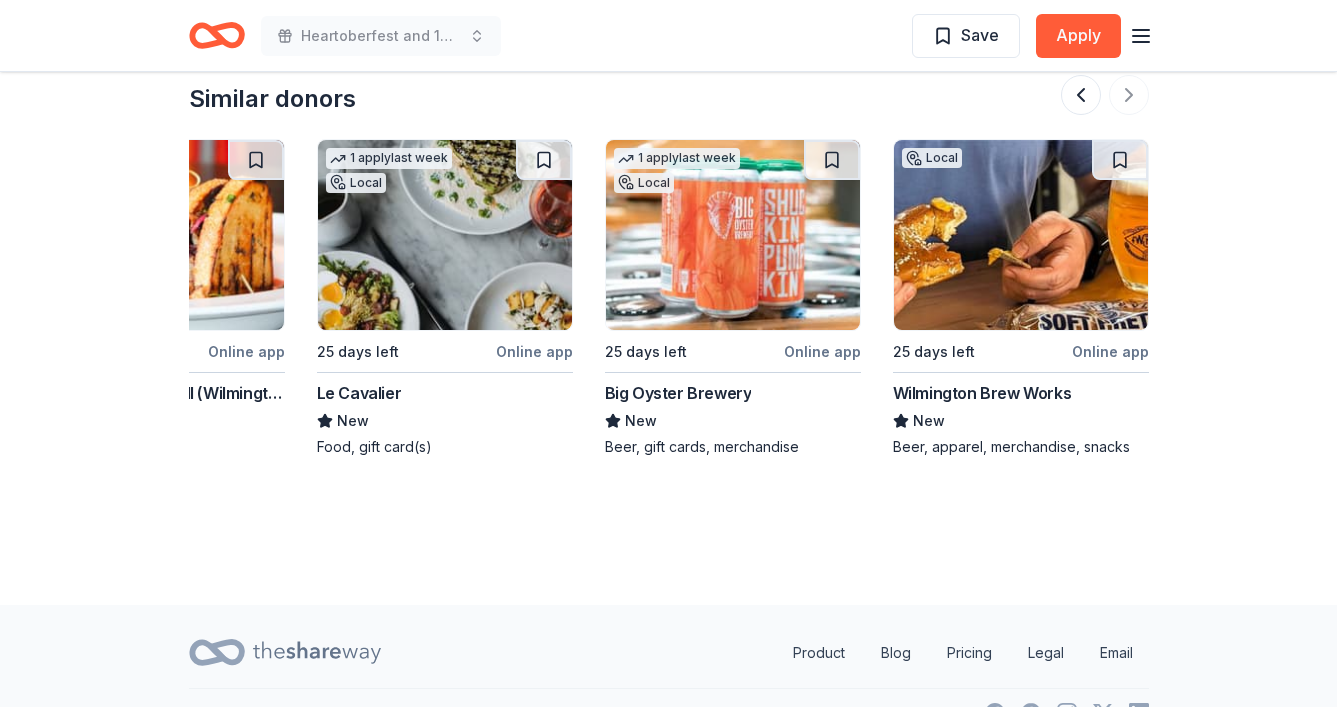 scroll, scrollTop: 2092, scrollLeft: 0, axis: vertical 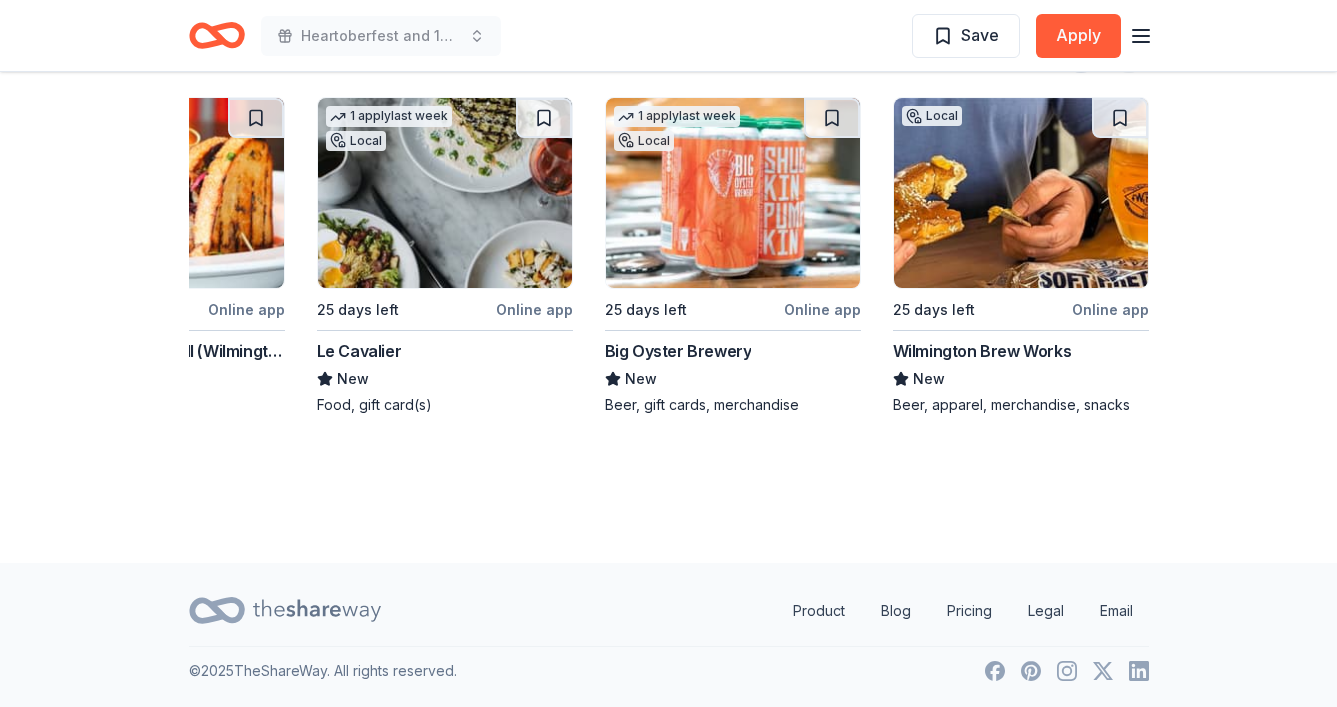 click on "Big Oyster Brewery" at bounding box center (678, 351) 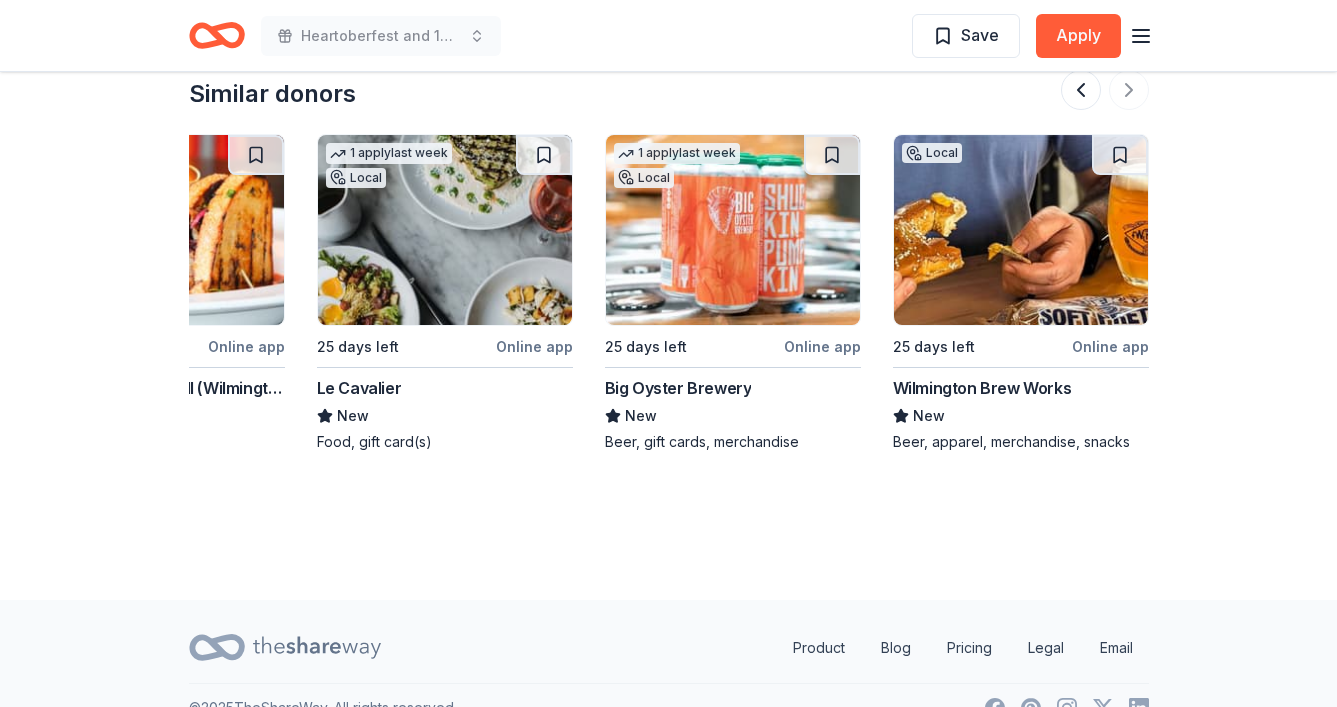 scroll, scrollTop: 2023, scrollLeft: 0, axis: vertical 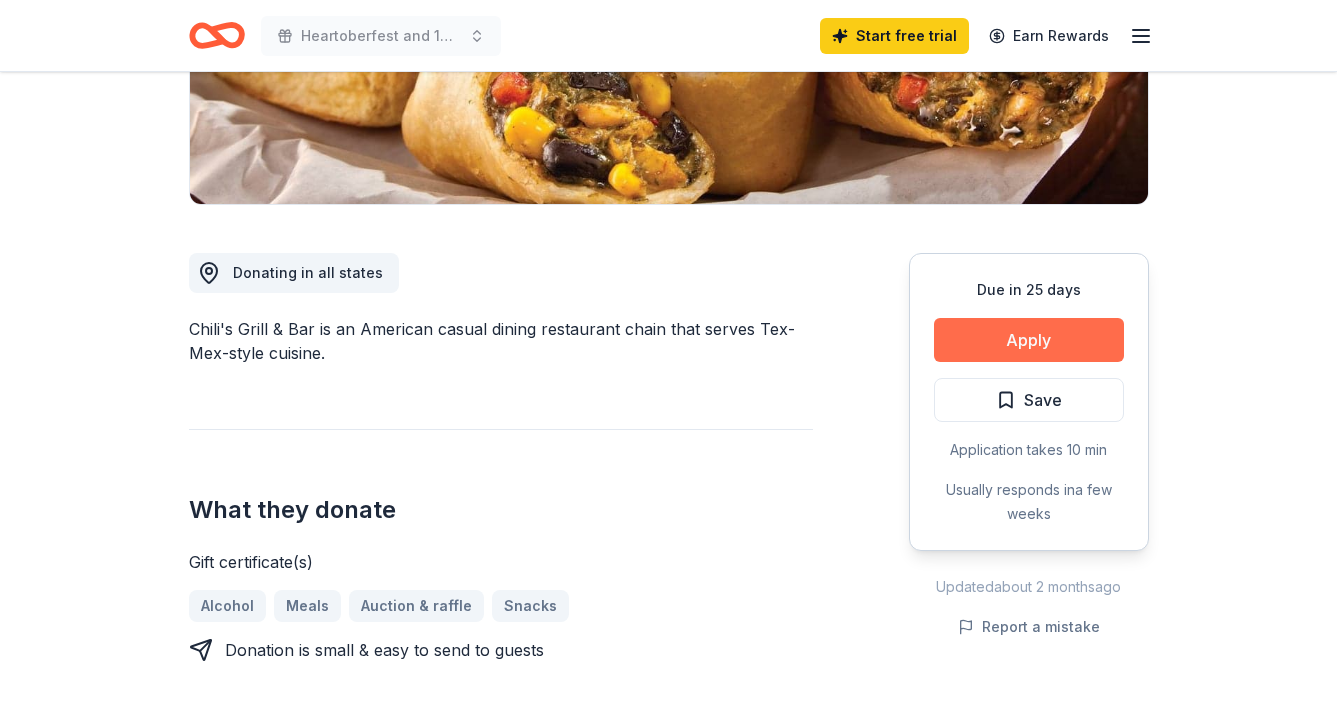 click on "Apply" at bounding box center [1029, 340] 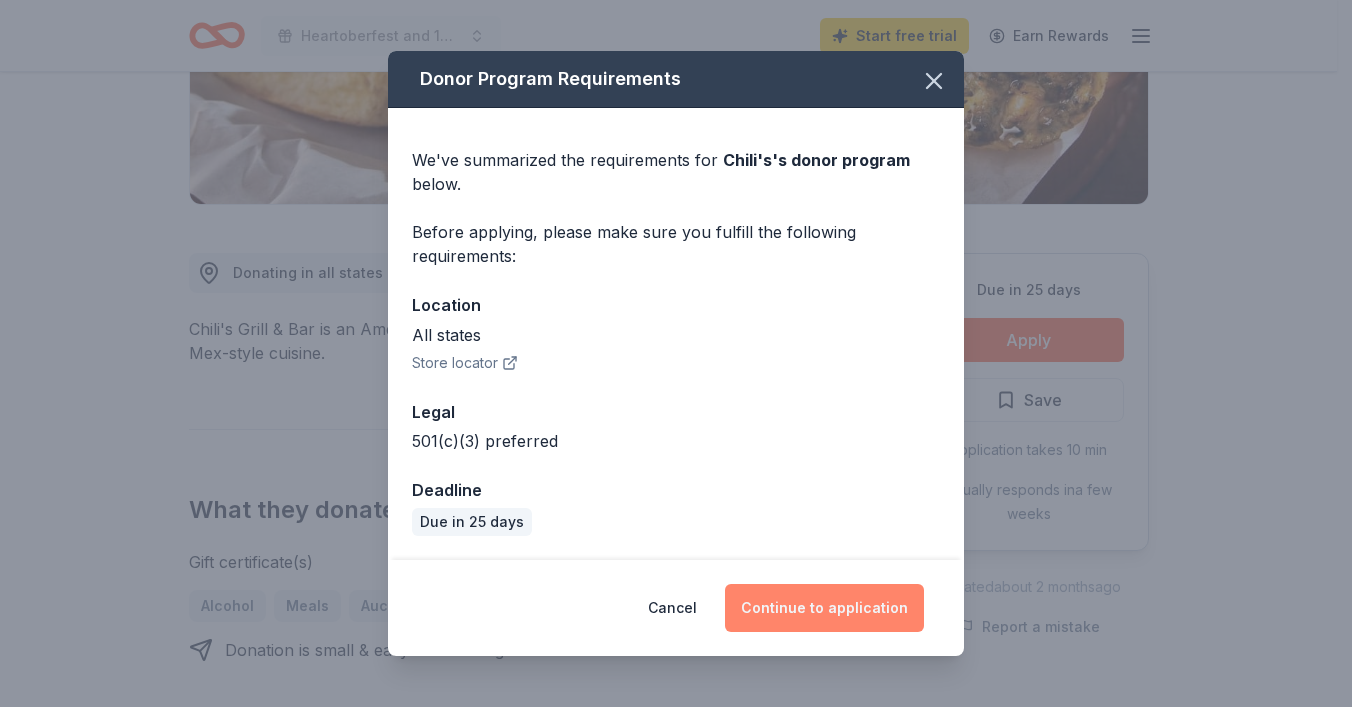 click on "Continue to application" at bounding box center (824, 608) 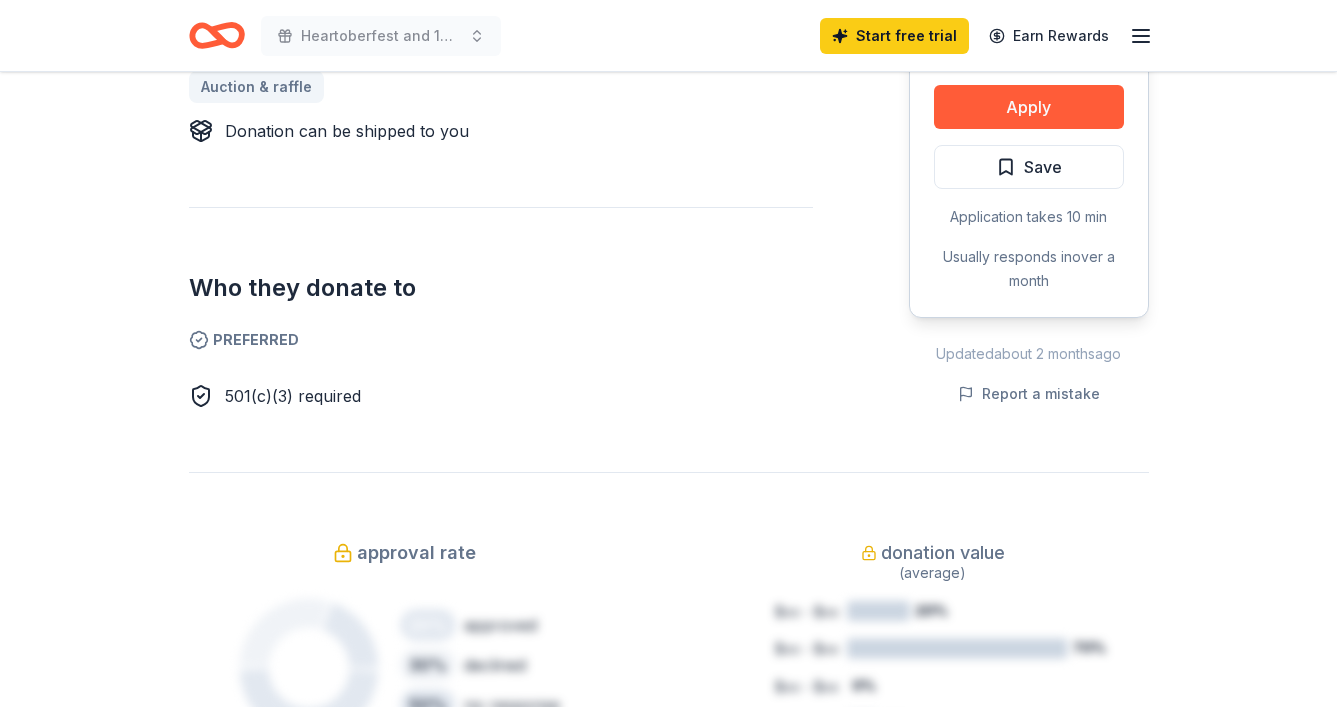 scroll, scrollTop: 941, scrollLeft: 0, axis: vertical 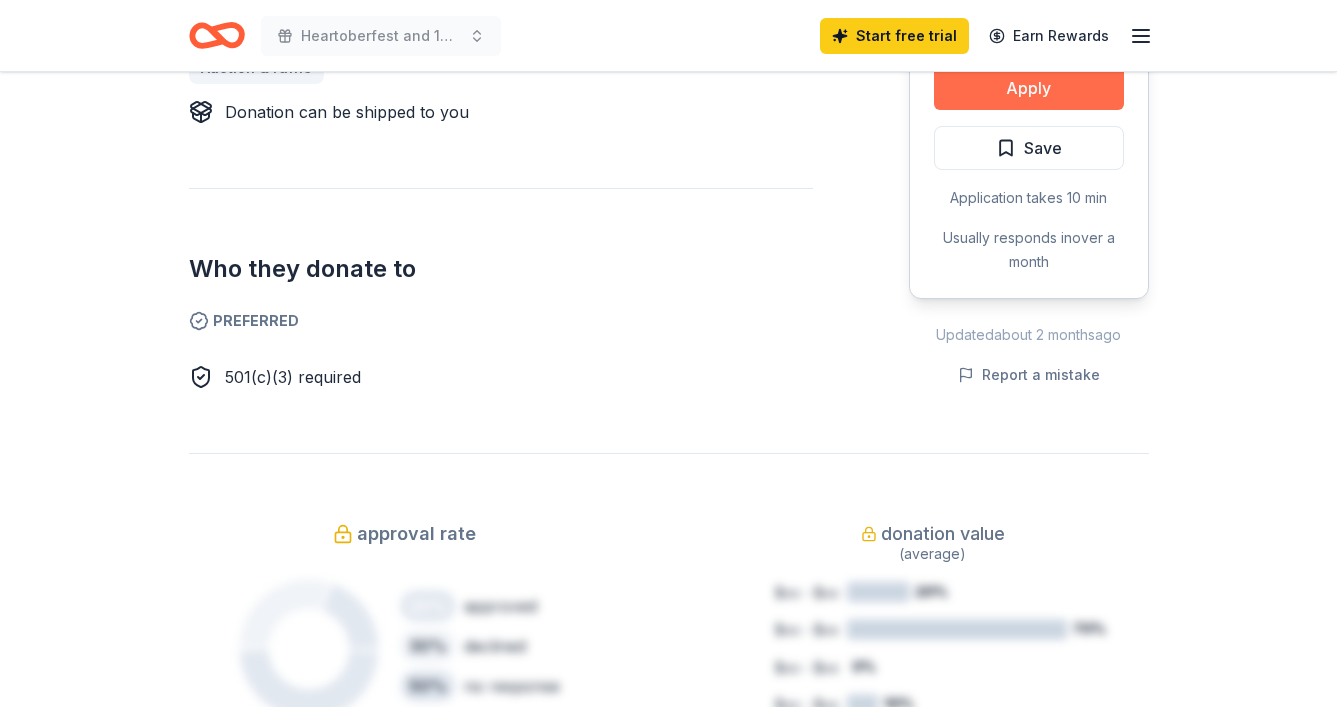 click on "Apply" at bounding box center [1029, 88] 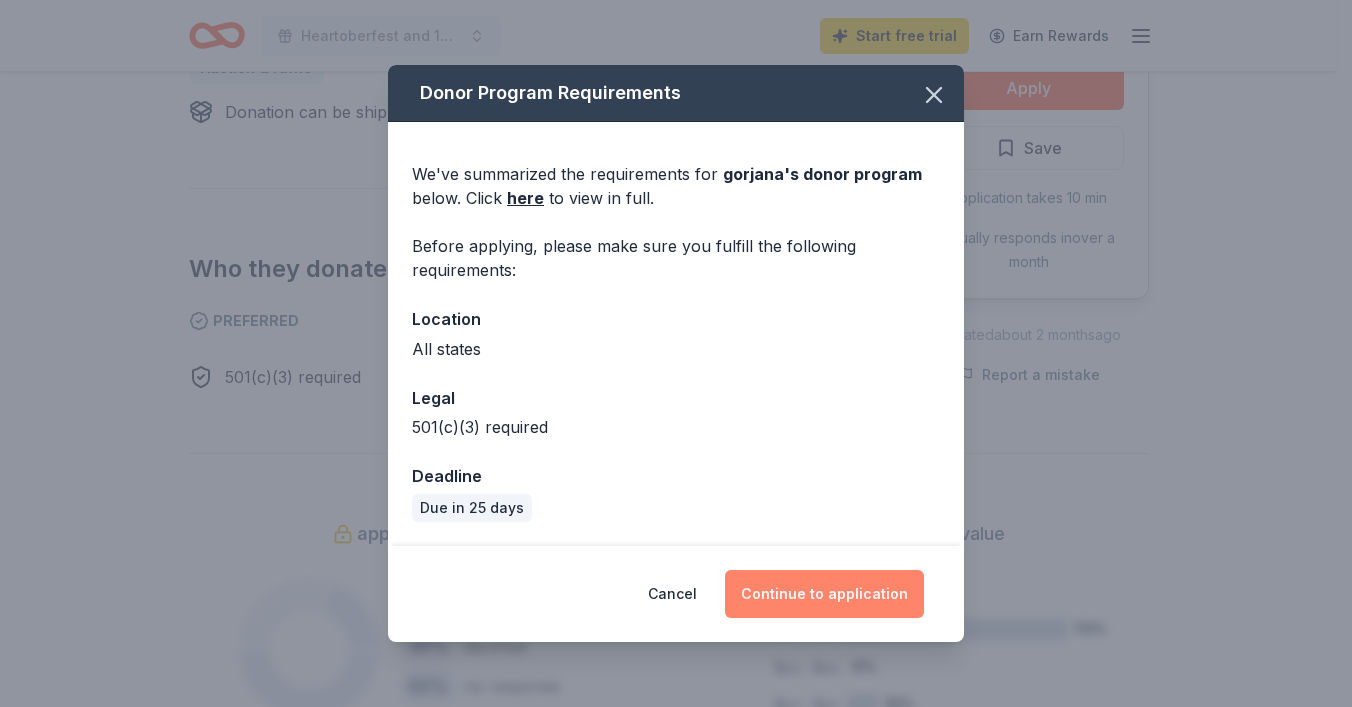 click on "Continue to application" at bounding box center (824, 594) 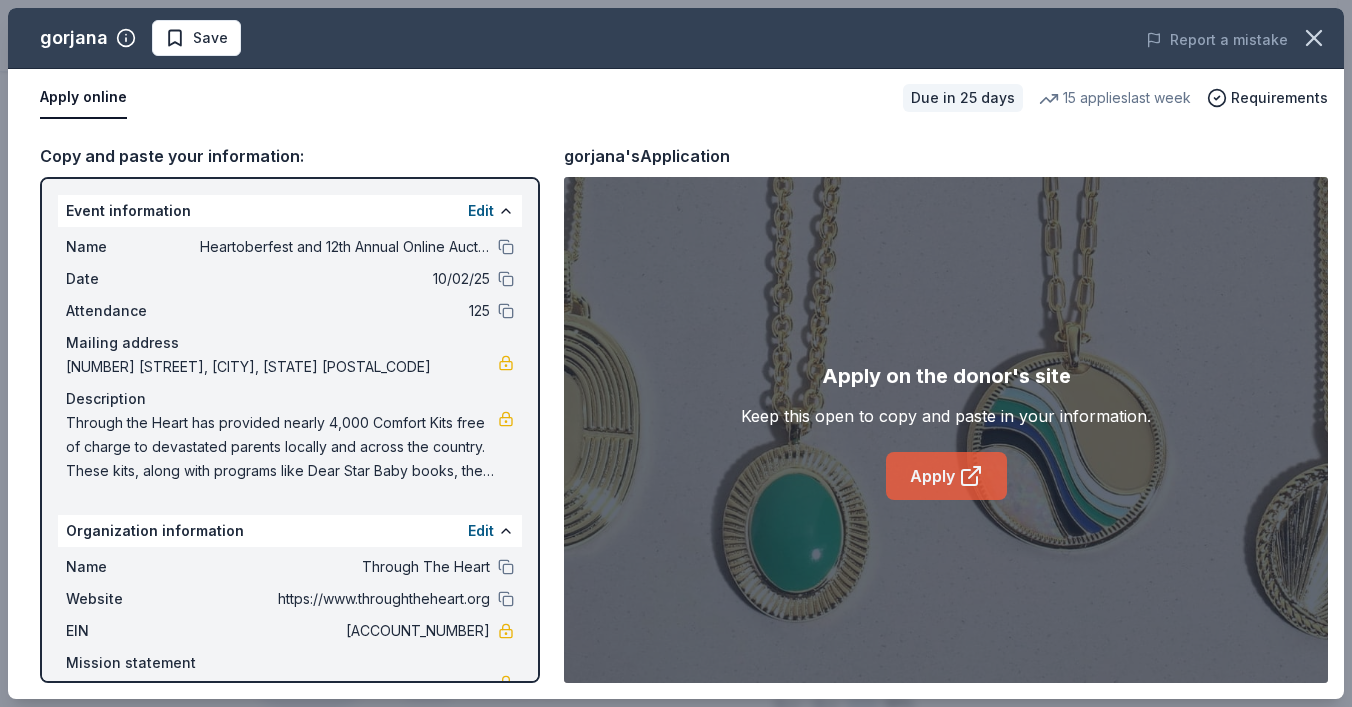 click on "Apply" at bounding box center (946, 476) 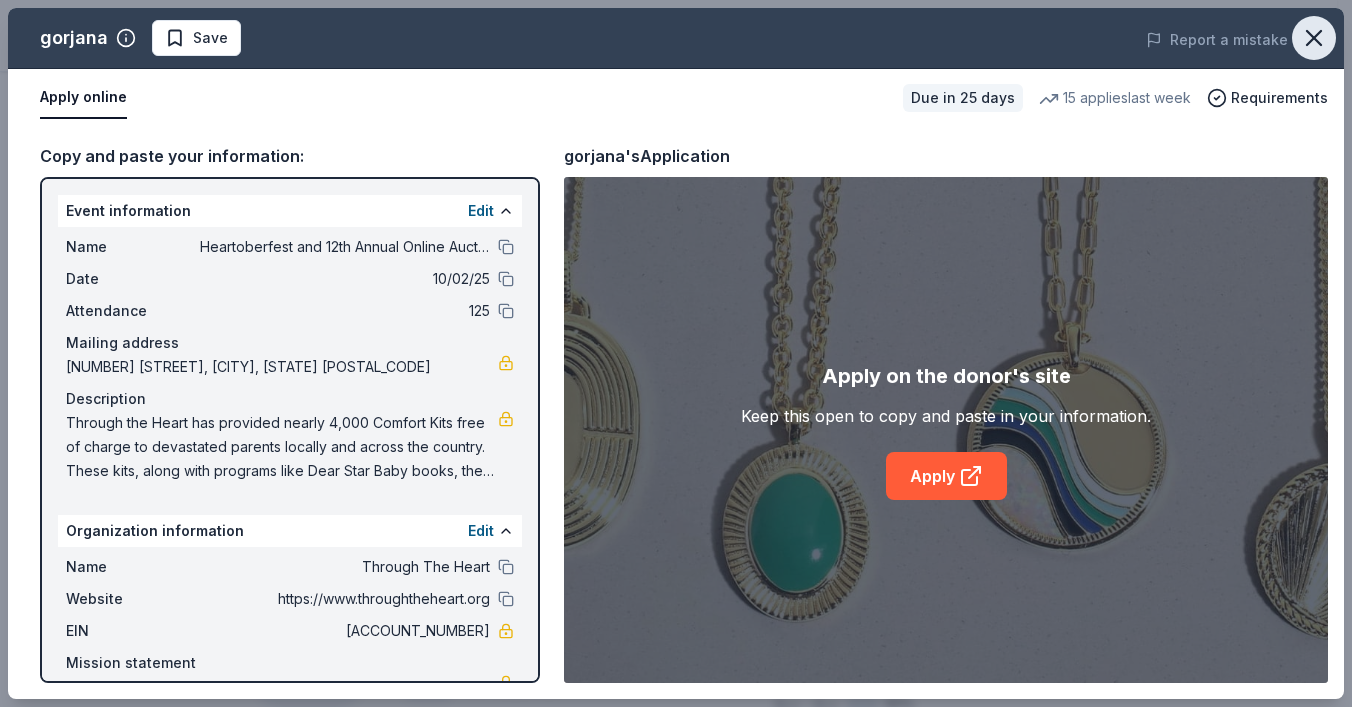 click 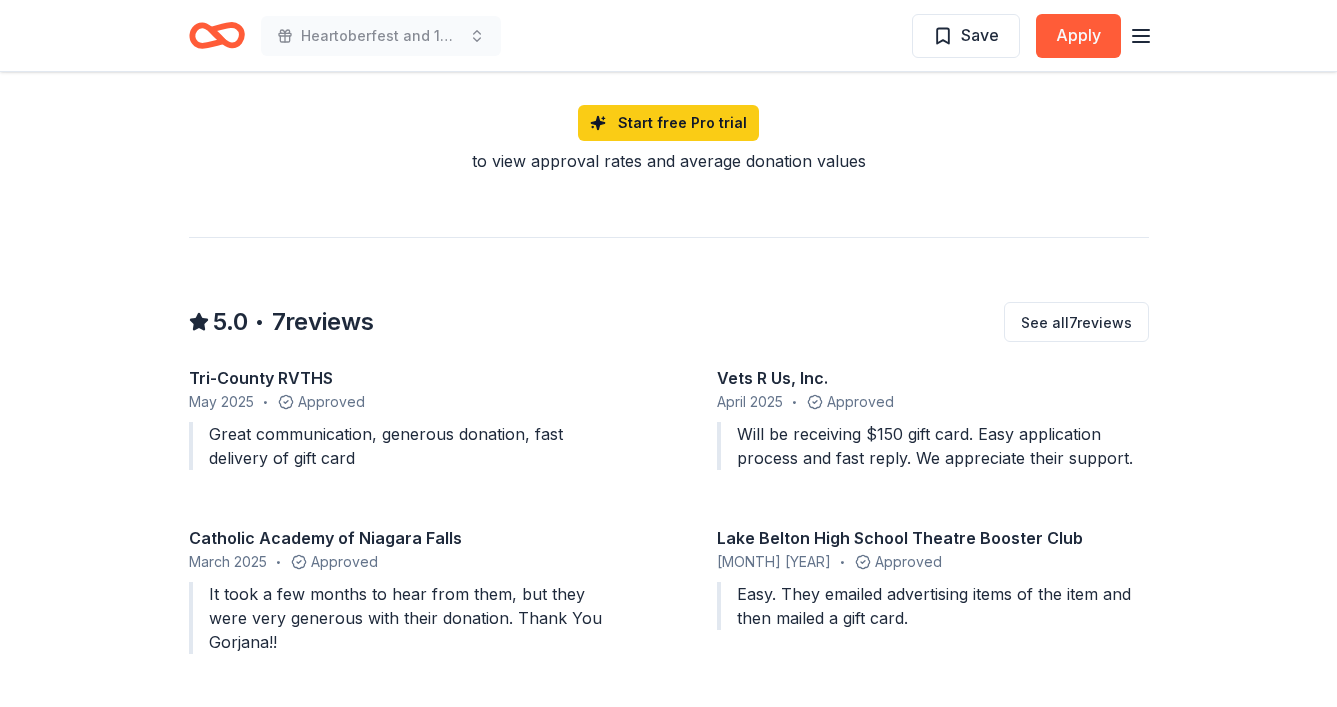 scroll, scrollTop: 1586, scrollLeft: 0, axis: vertical 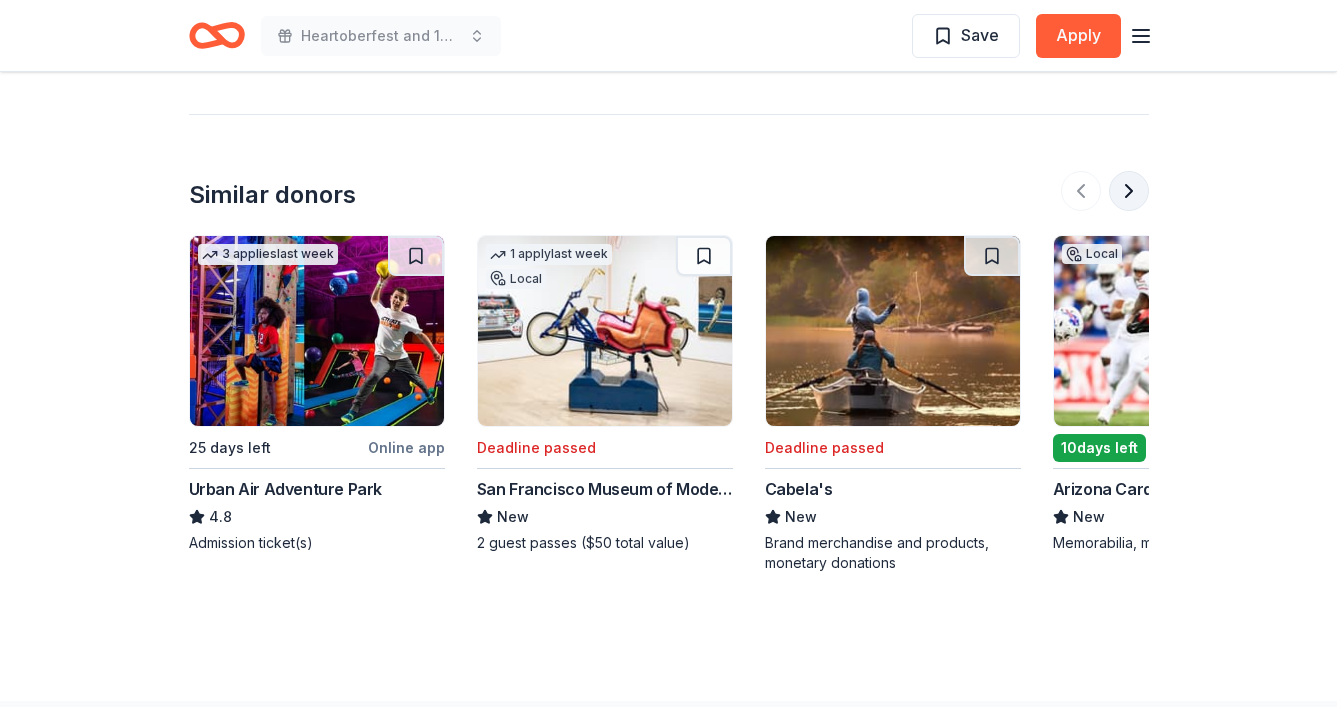 click at bounding box center (1129, 191) 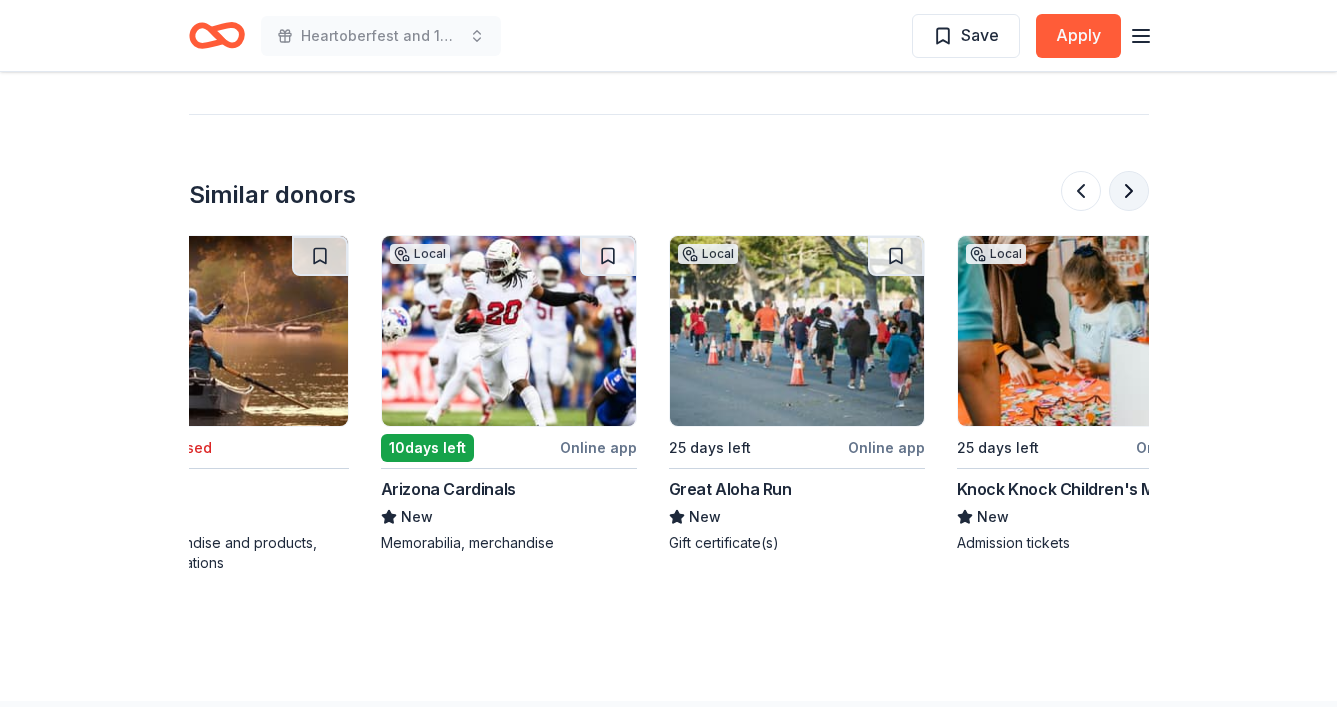 scroll, scrollTop: 0, scrollLeft: 864, axis: horizontal 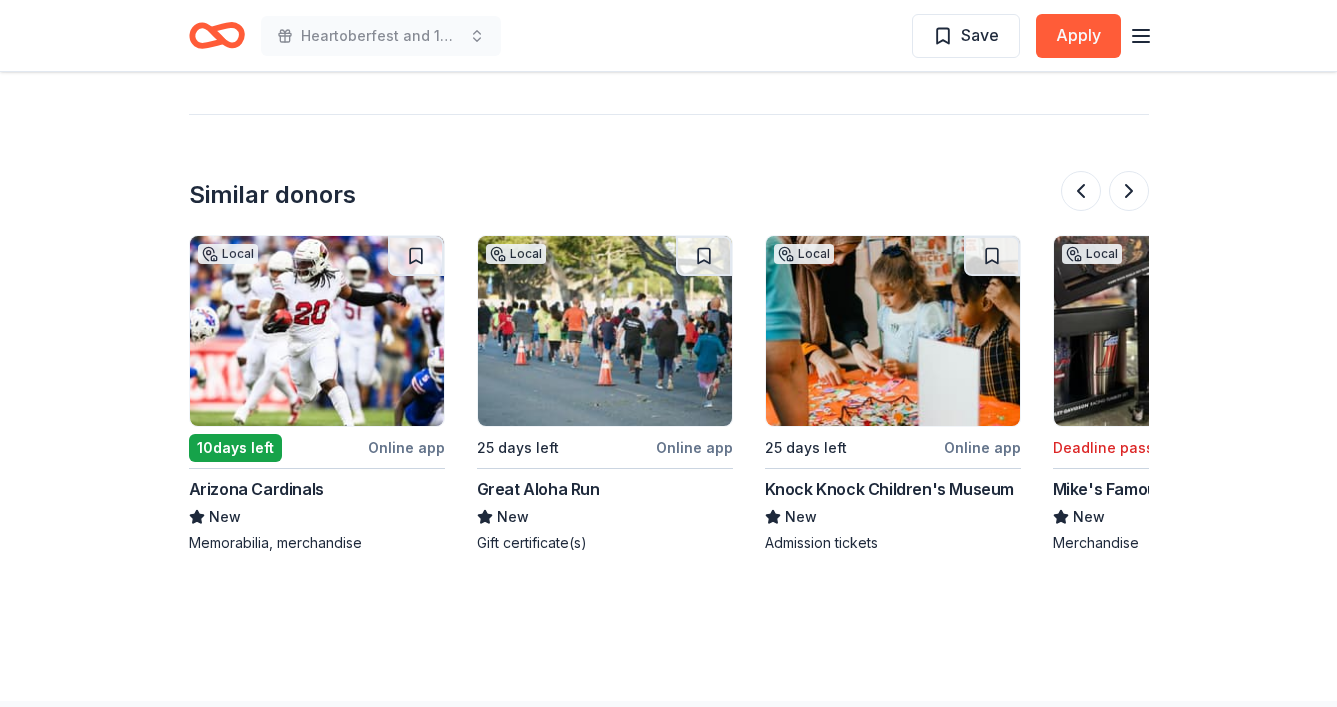 click on "Arizona Cardinals" at bounding box center [256, 489] 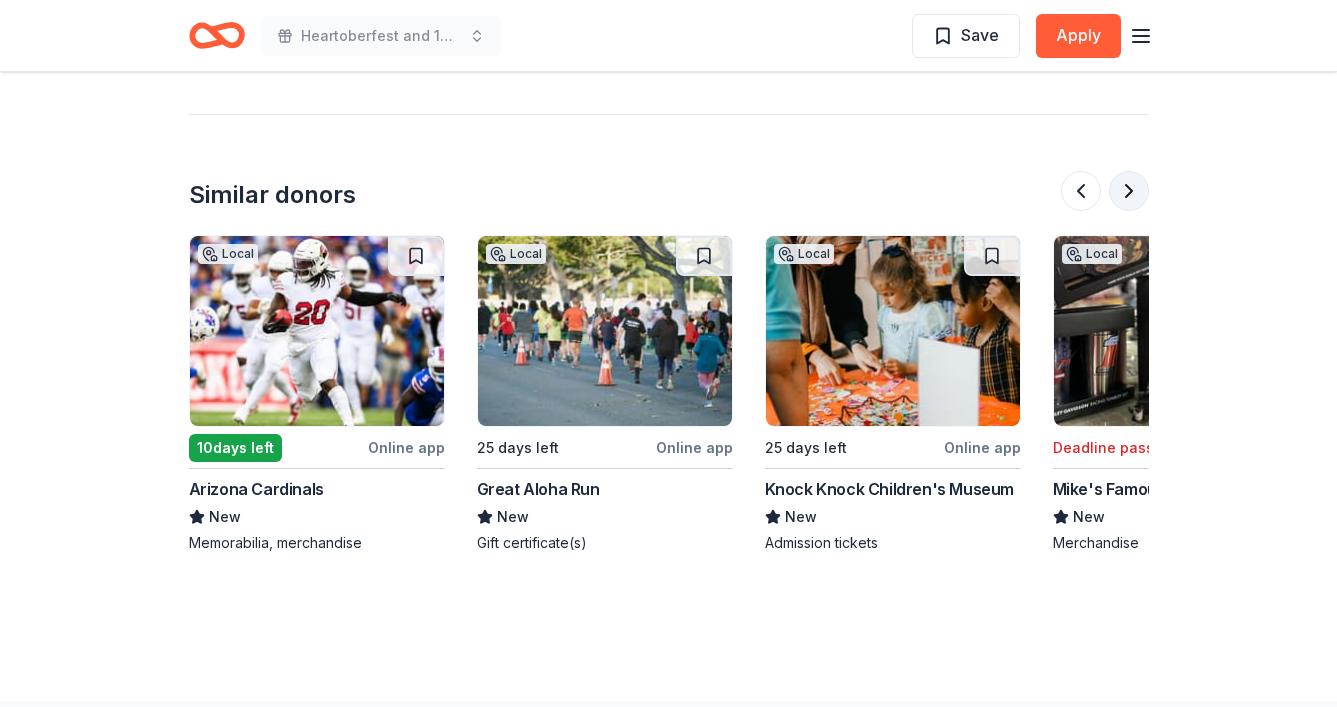 click at bounding box center [1129, 191] 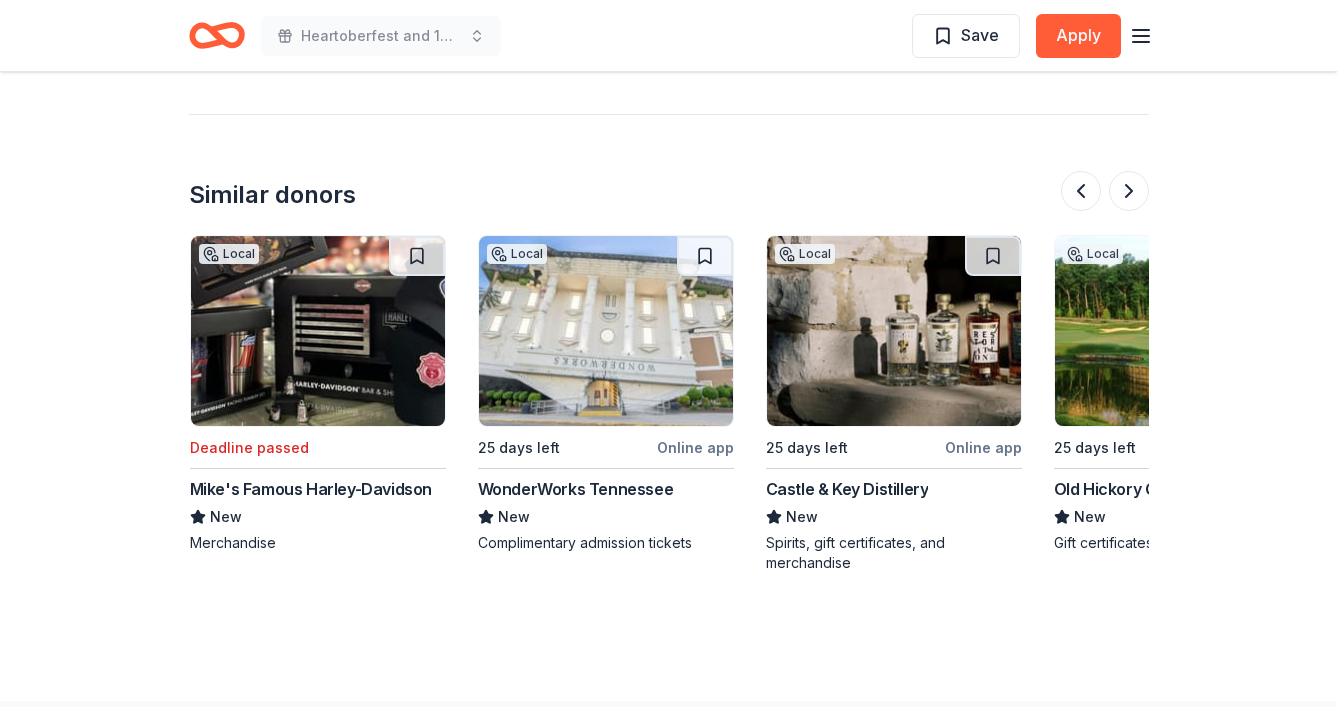 scroll, scrollTop: 0, scrollLeft: 1728, axis: horizontal 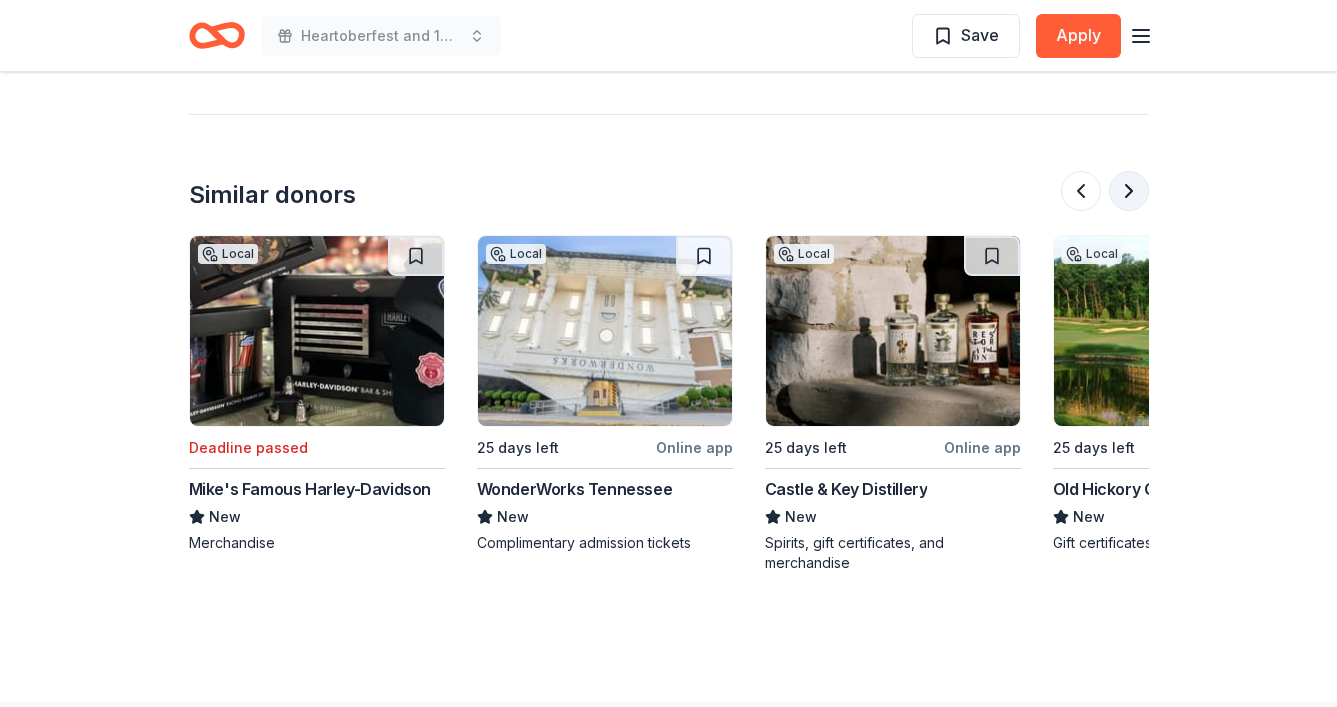 click at bounding box center [1129, 191] 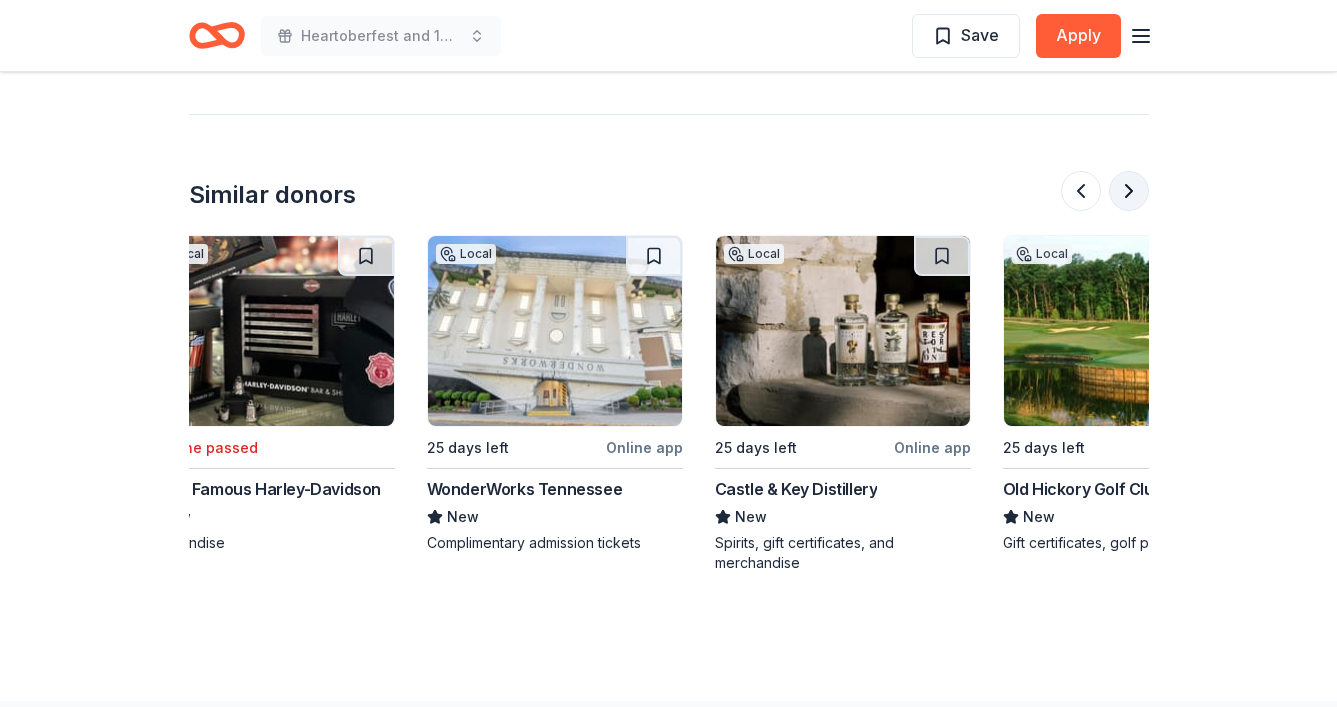scroll, scrollTop: 0, scrollLeft: 1888, axis: horizontal 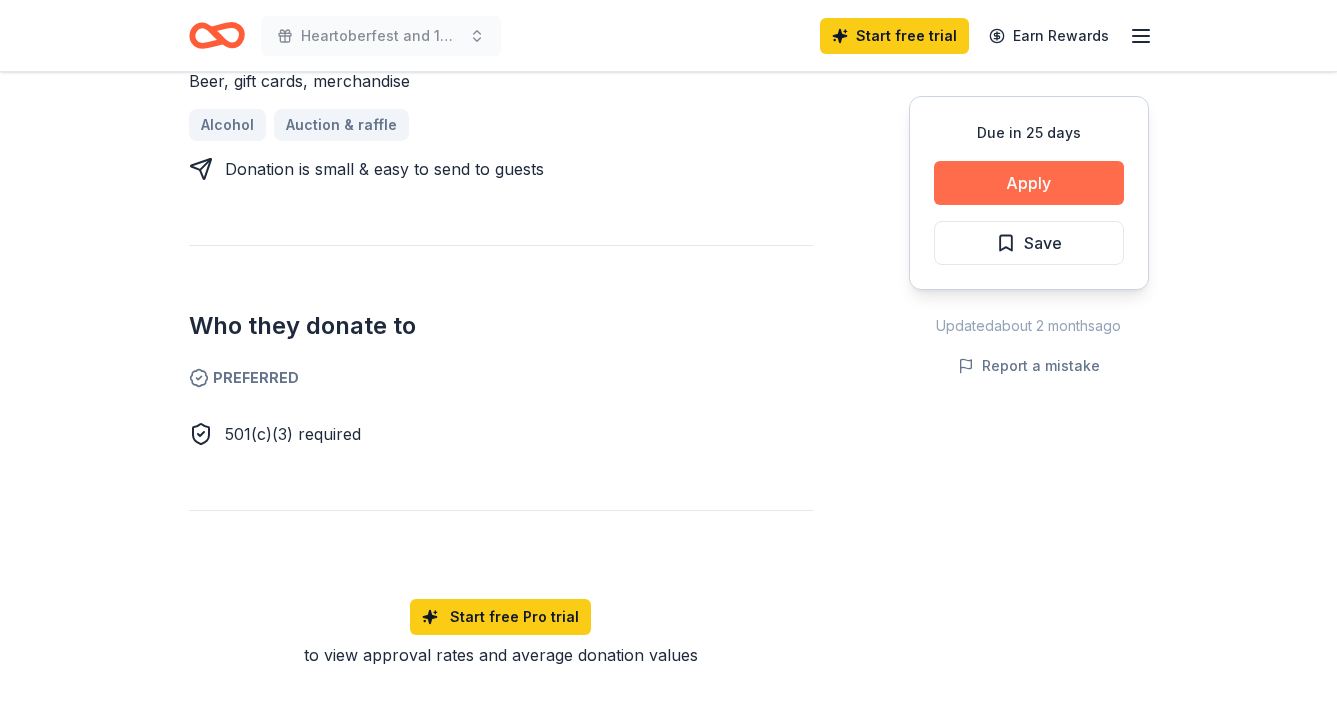 click on "Apply" at bounding box center (1029, 183) 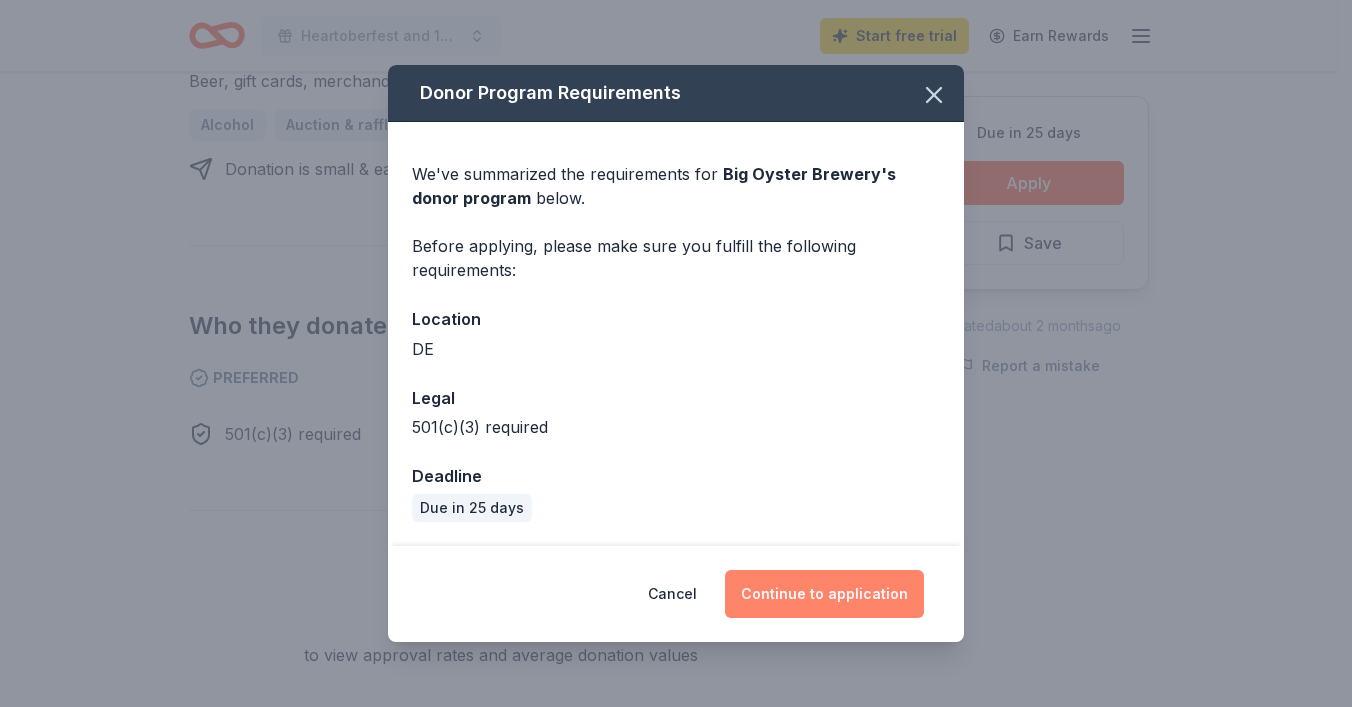 click on "Continue to application" at bounding box center [824, 594] 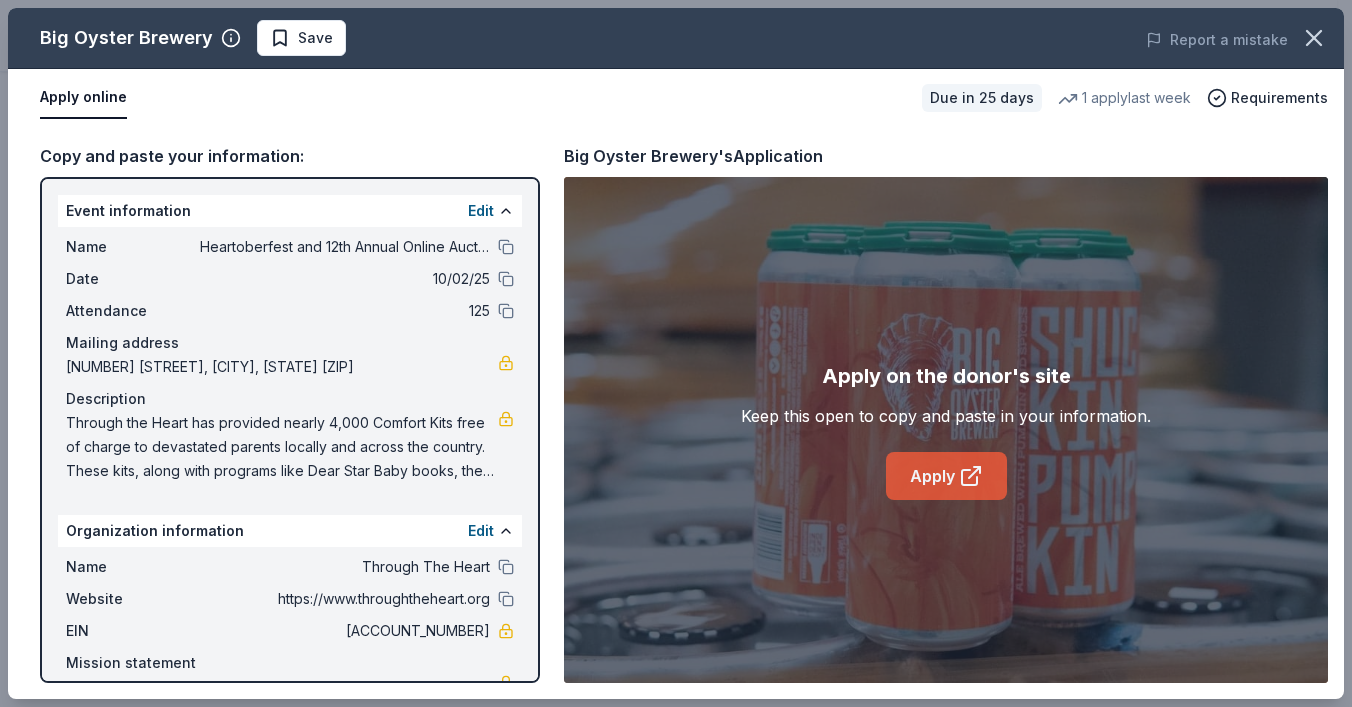 click on "Apply" at bounding box center (946, 476) 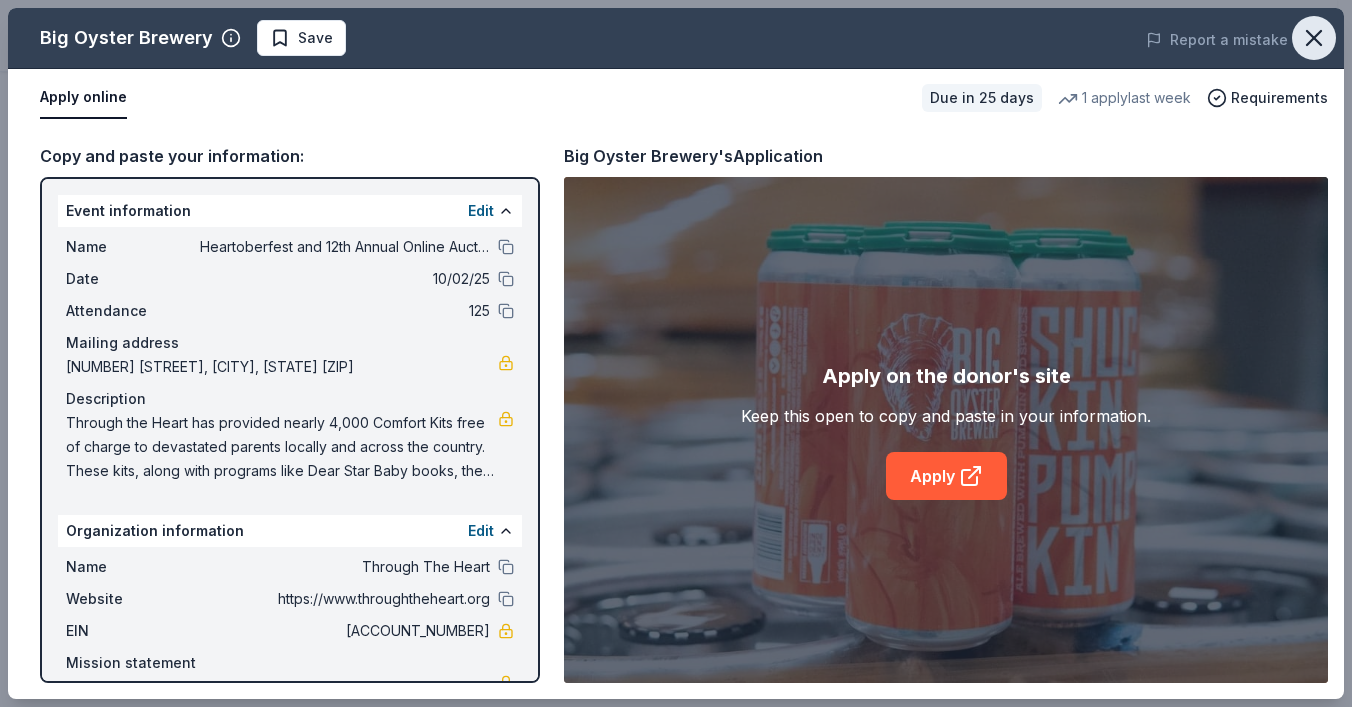 click 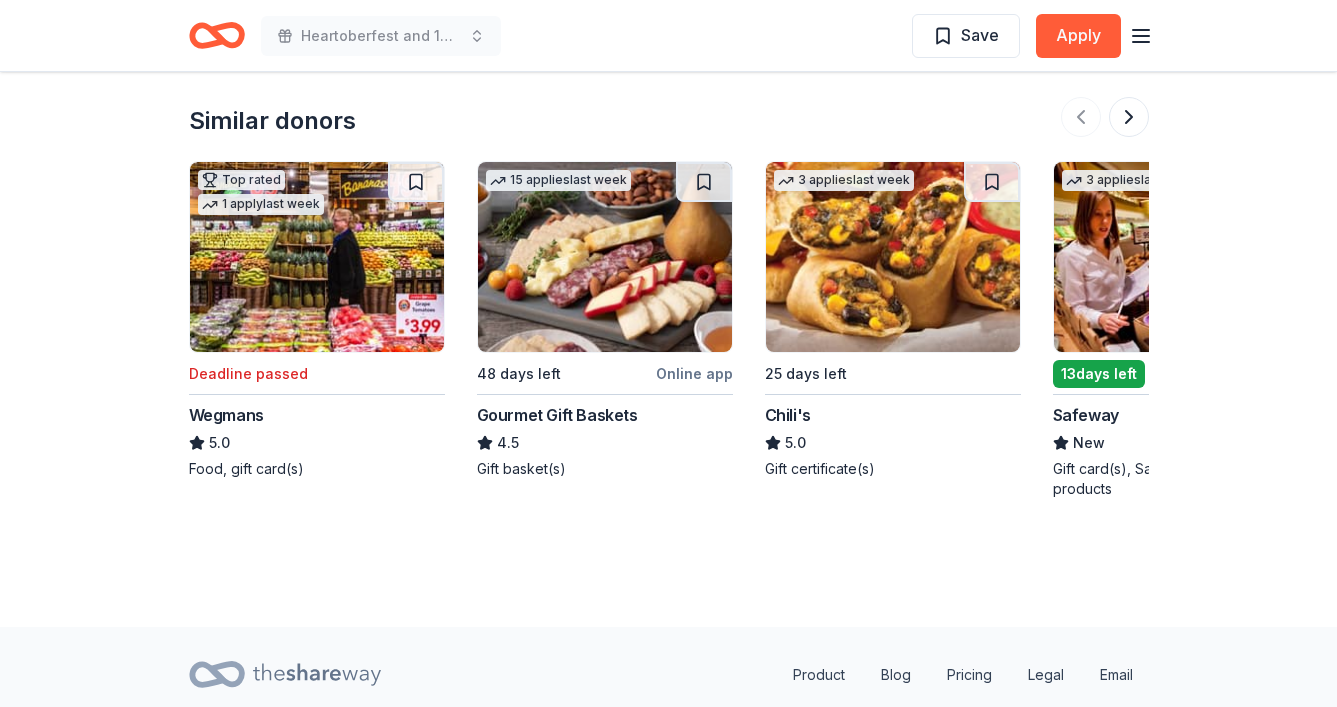 scroll, scrollTop: 1904, scrollLeft: 0, axis: vertical 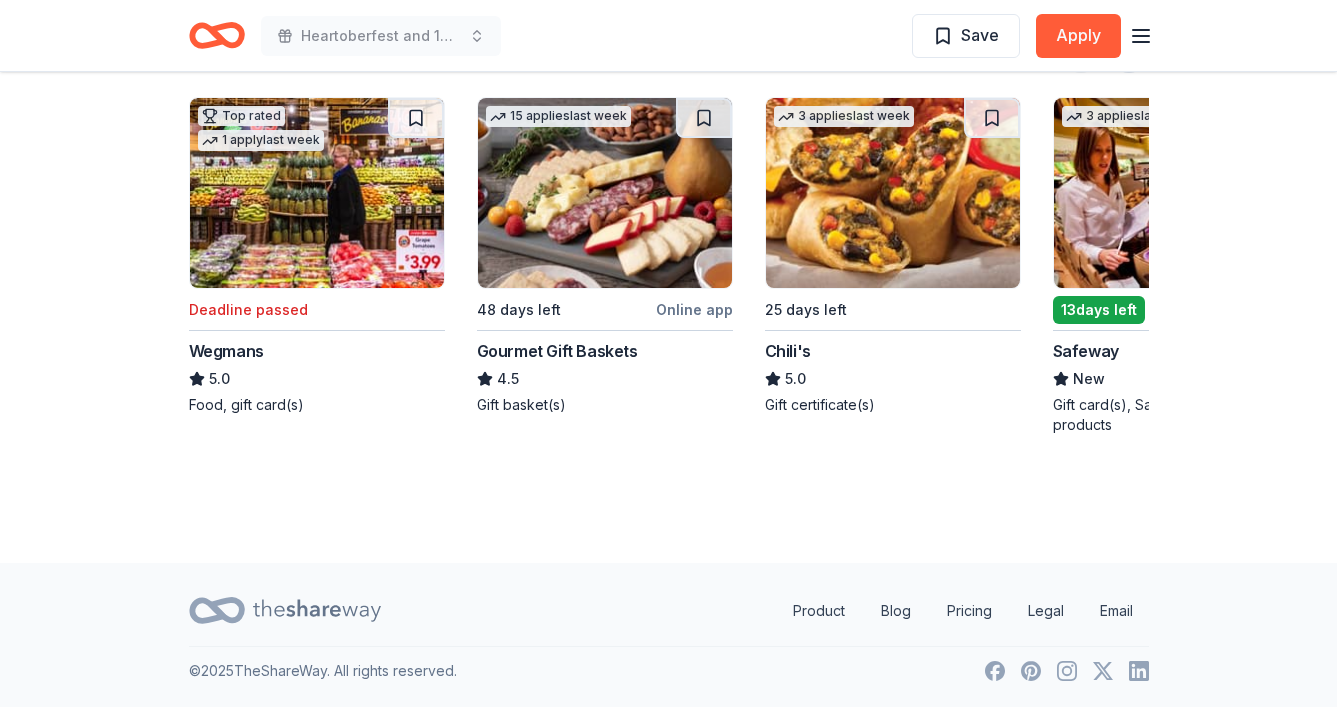 click on "Safeway" at bounding box center (1086, 351) 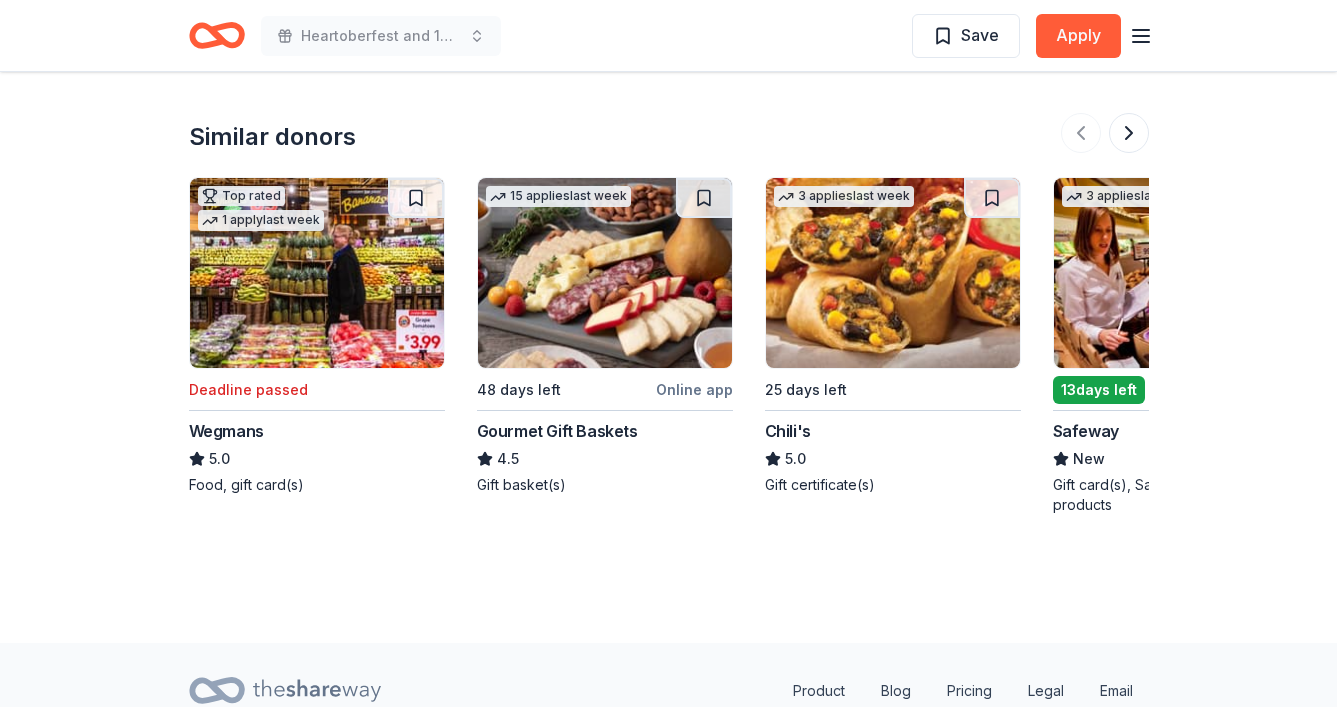 scroll, scrollTop: 1818, scrollLeft: 0, axis: vertical 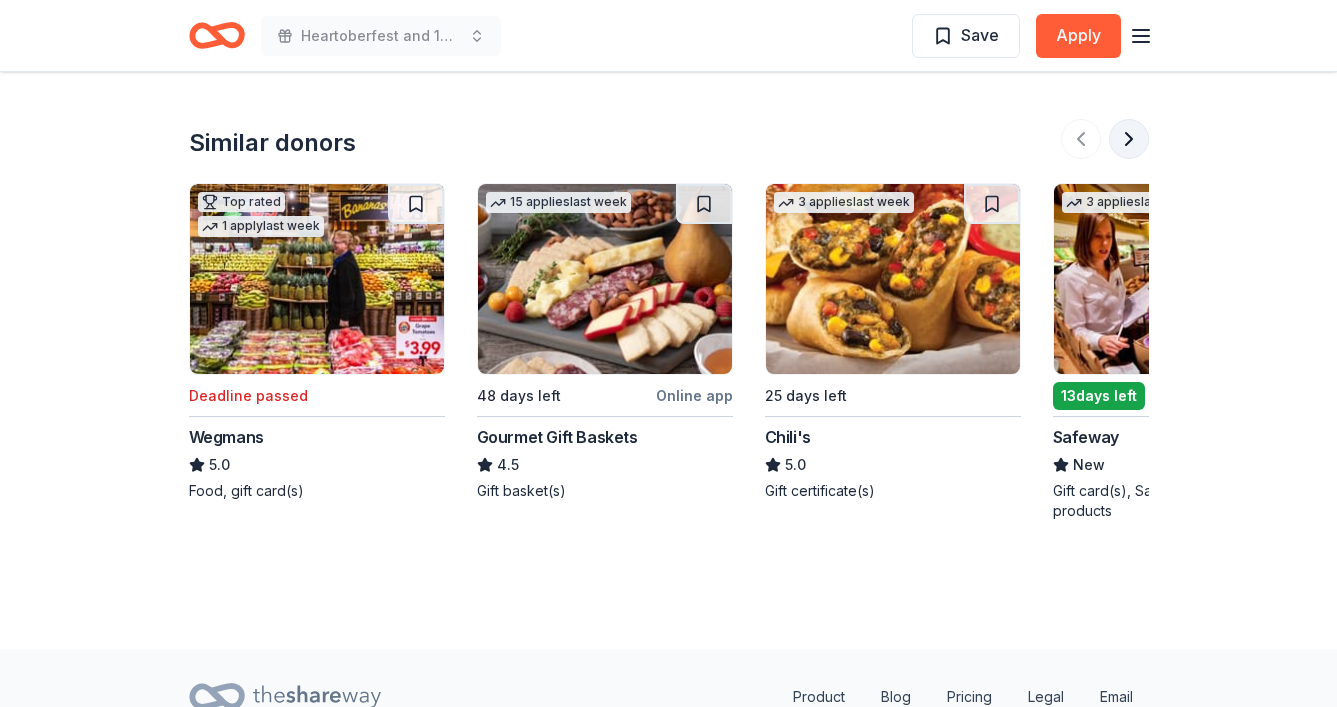 click at bounding box center [1129, 139] 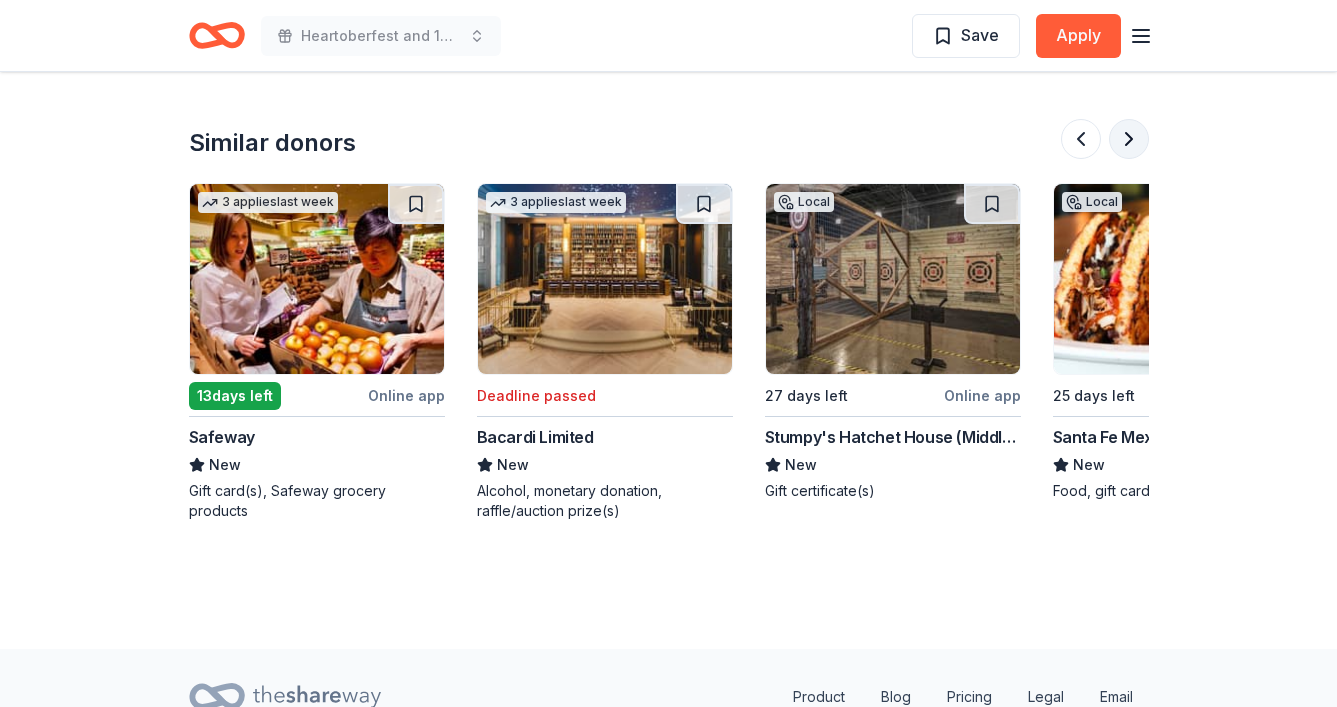 click at bounding box center [1129, 139] 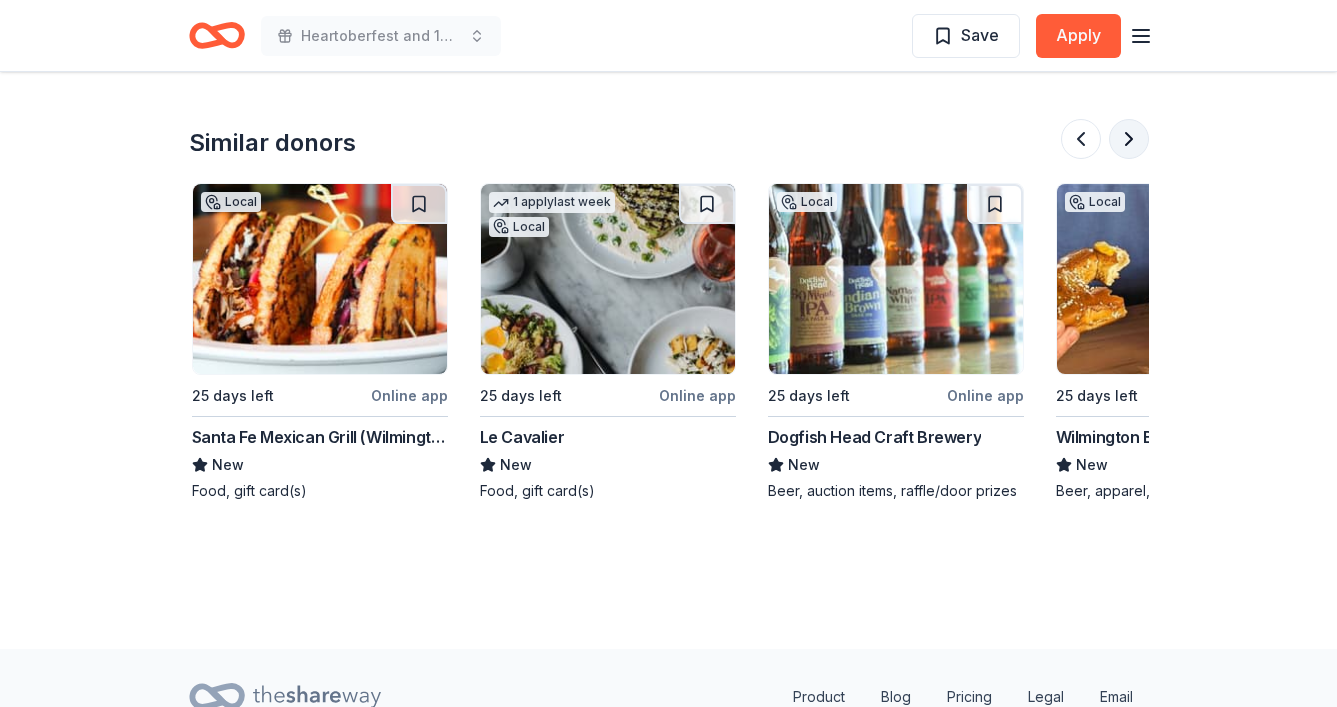 scroll, scrollTop: 0, scrollLeft: 1728, axis: horizontal 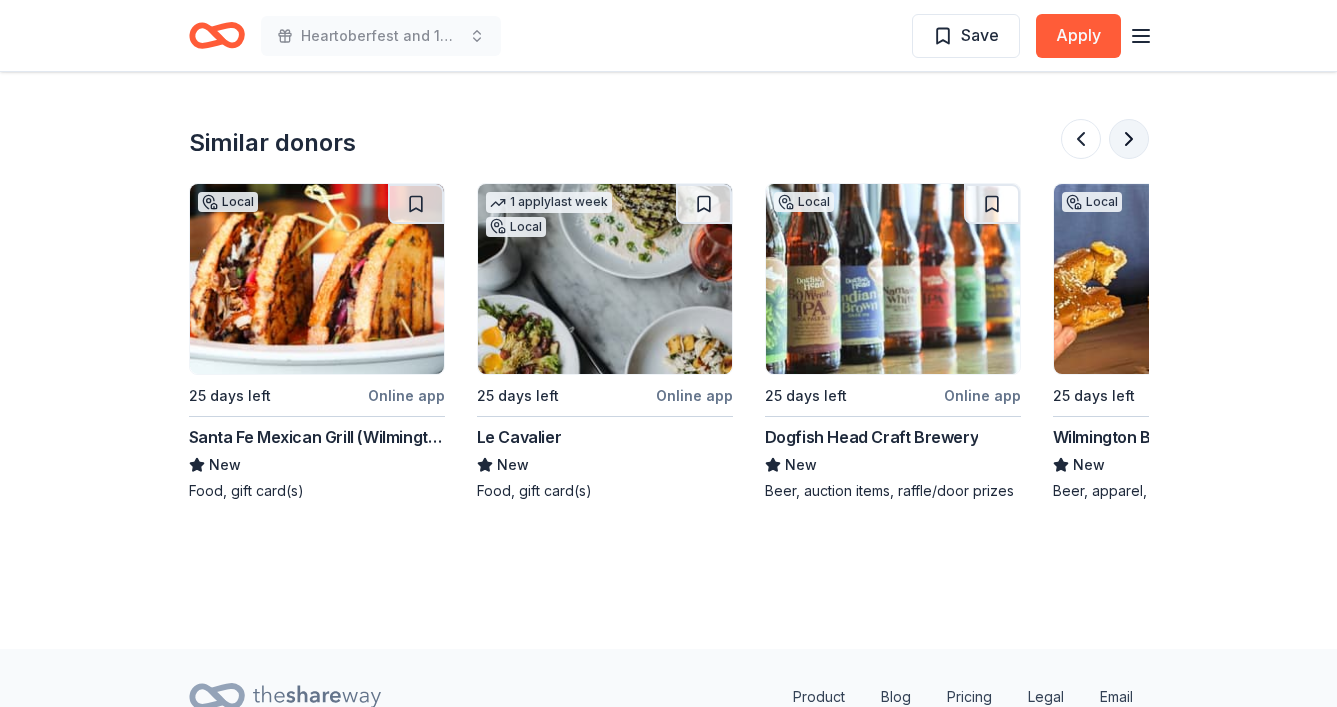 click at bounding box center [1129, 139] 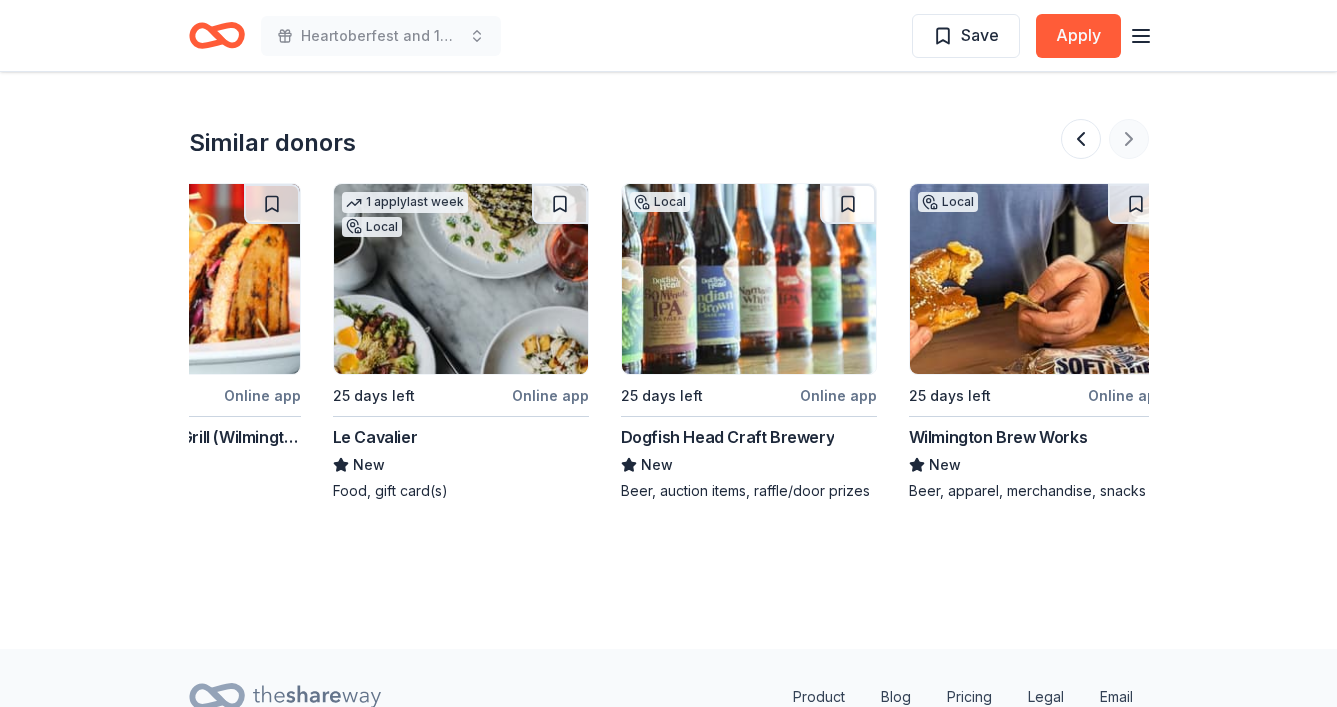 scroll, scrollTop: 0, scrollLeft: 1888, axis: horizontal 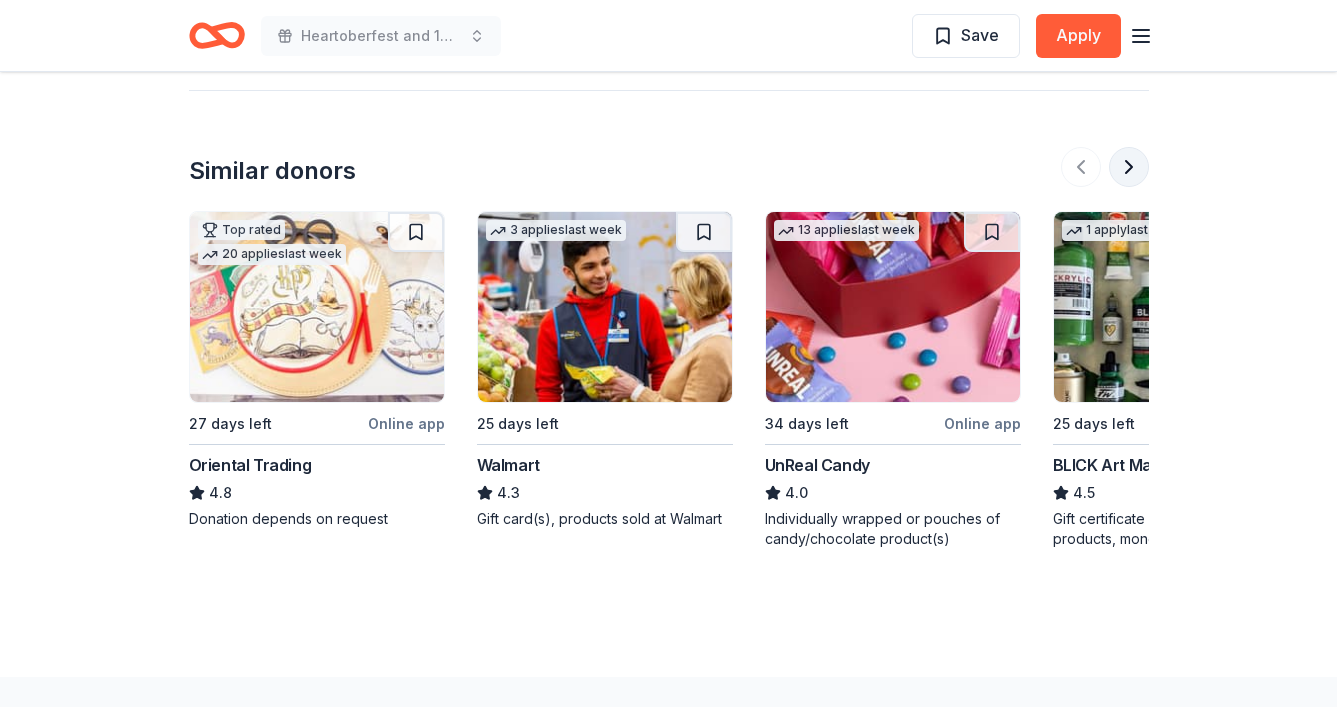 click at bounding box center [1129, 167] 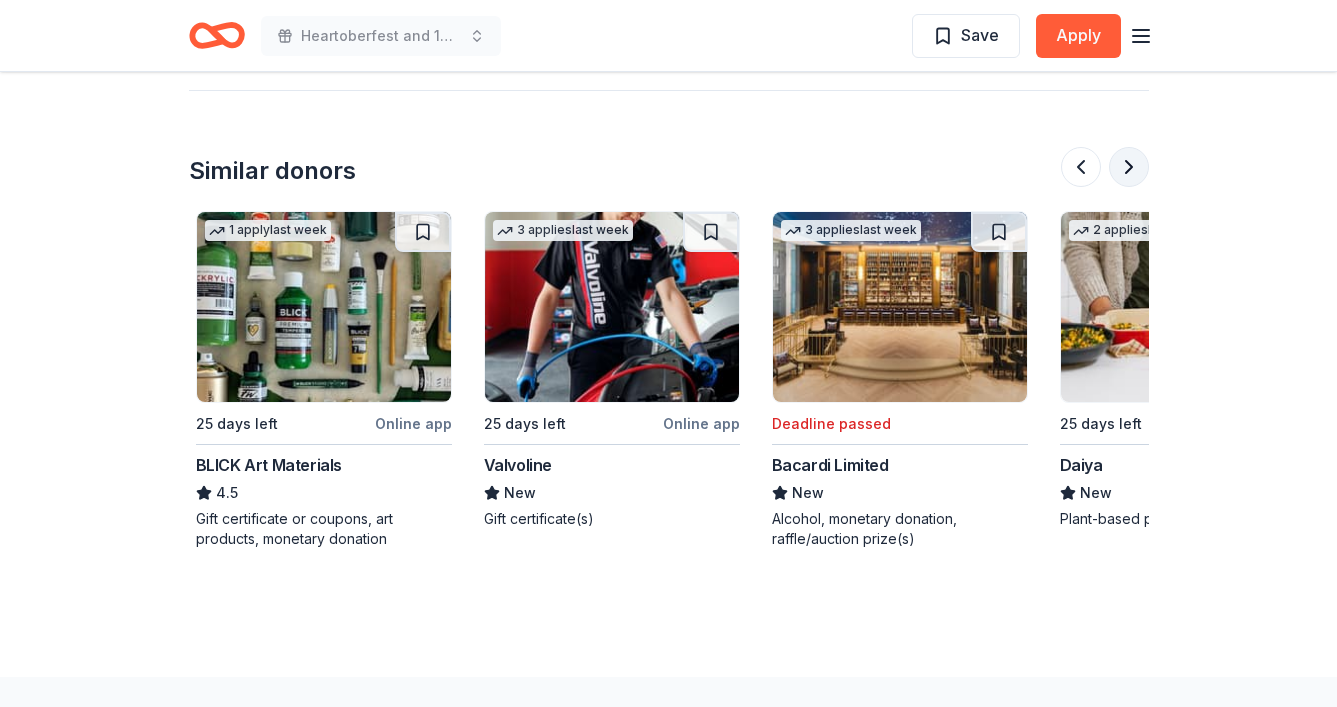 scroll, scrollTop: 0, scrollLeft: 864, axis: horizontal 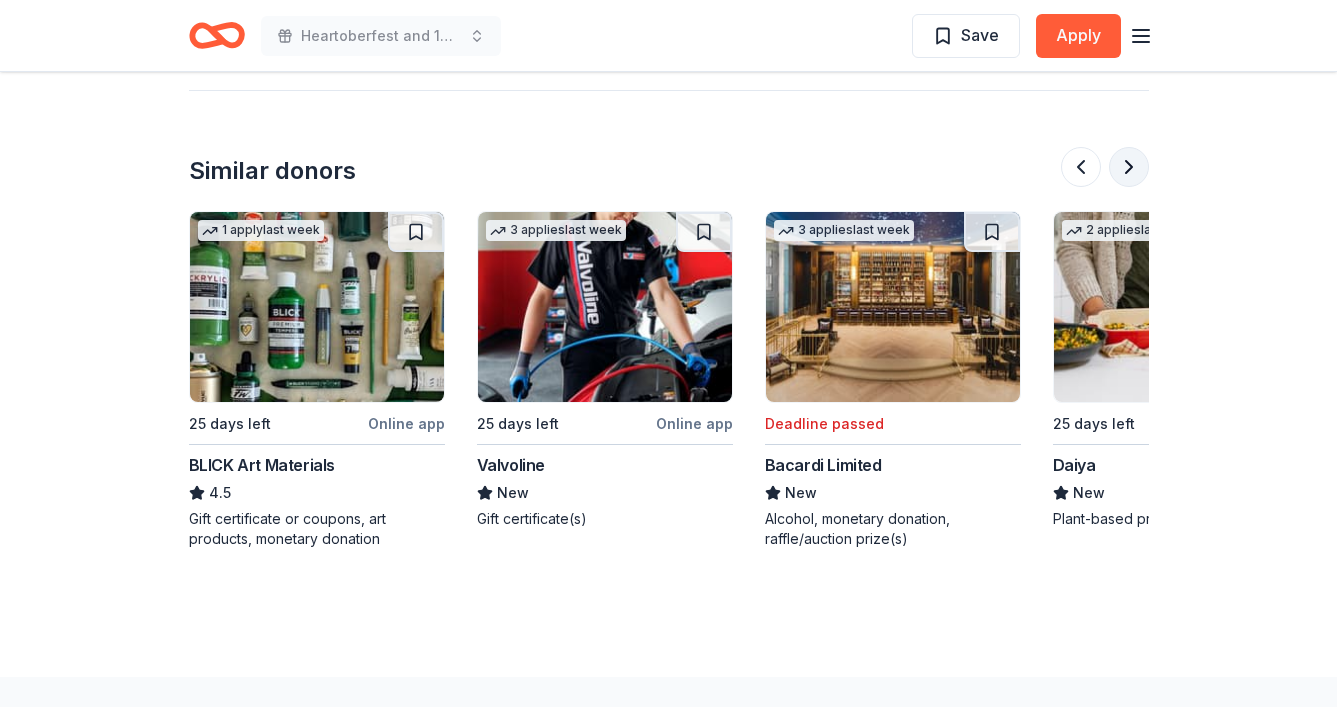 click at bounding box center [1129, 167] 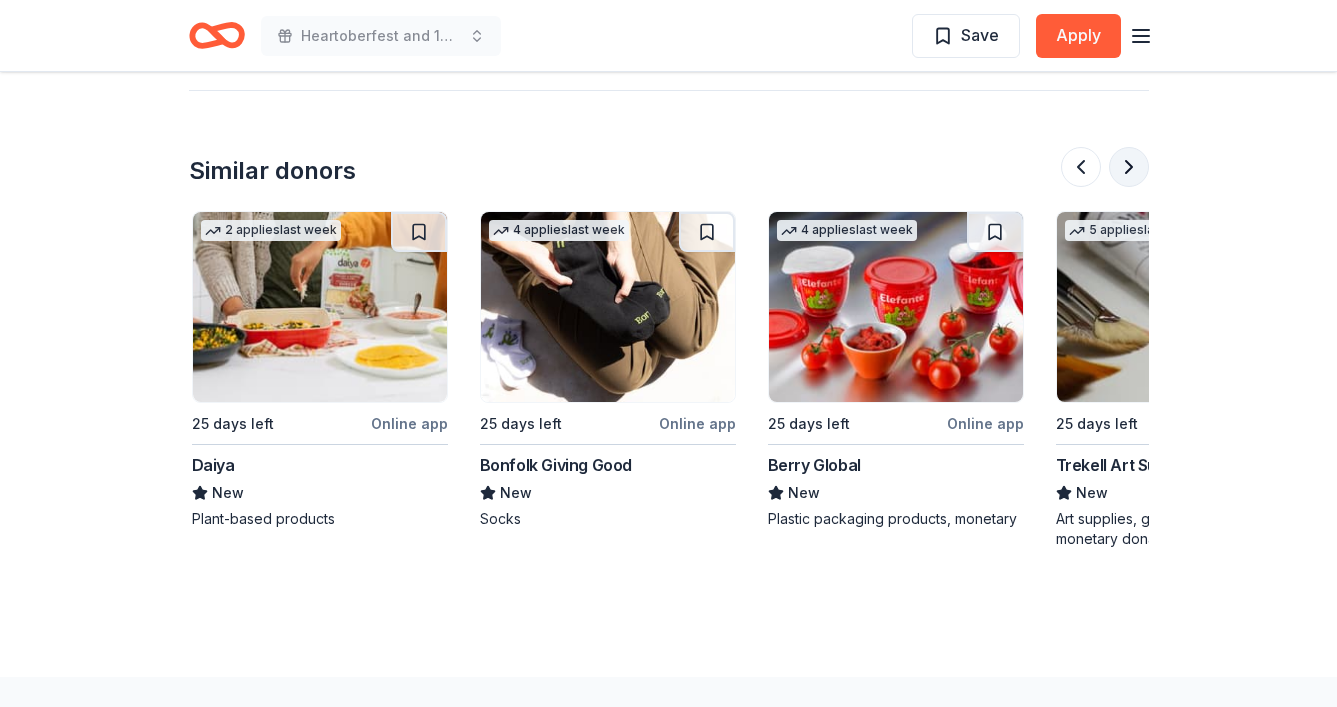 scroll, scrollTop: 0, scrollLeft: 1728, axis: horizontal 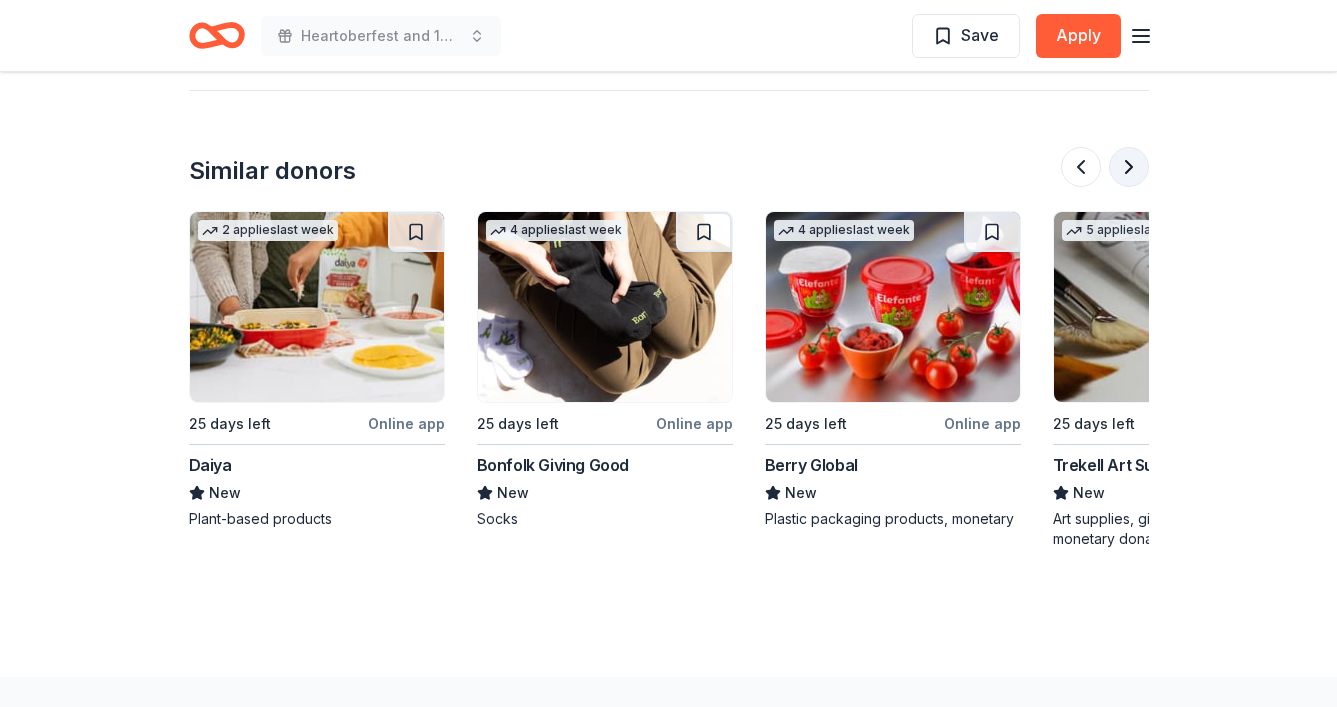 click at bounding box center [1129, 167] 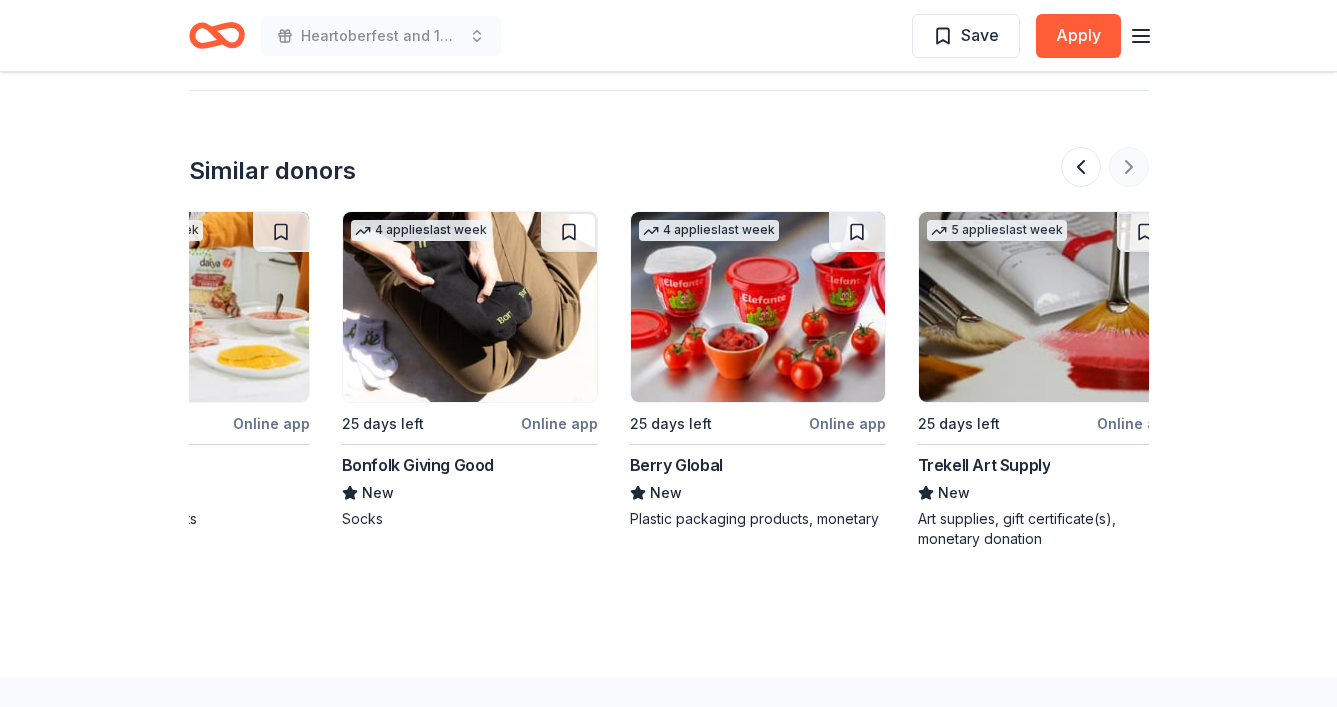 scroll, scrollTop: 0, scrollLeft: 1888, axis: horizontal 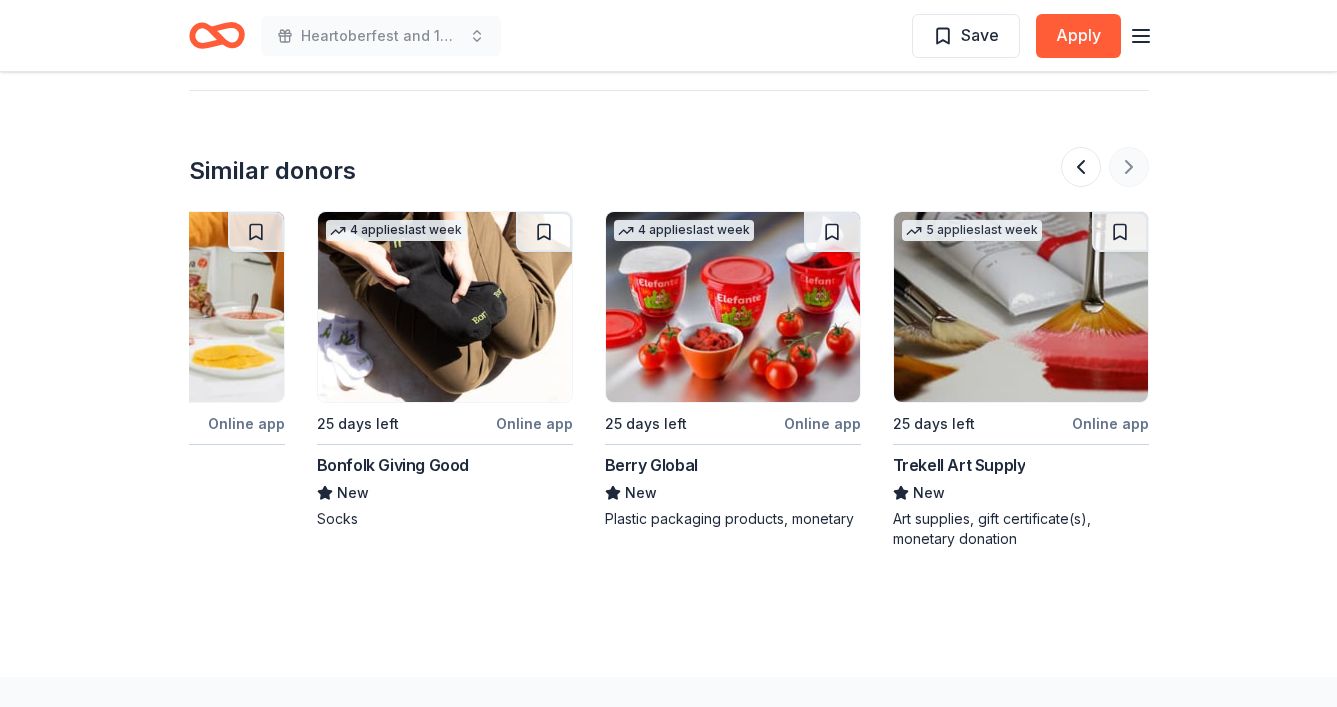 click at bounding box center [1105, 167] 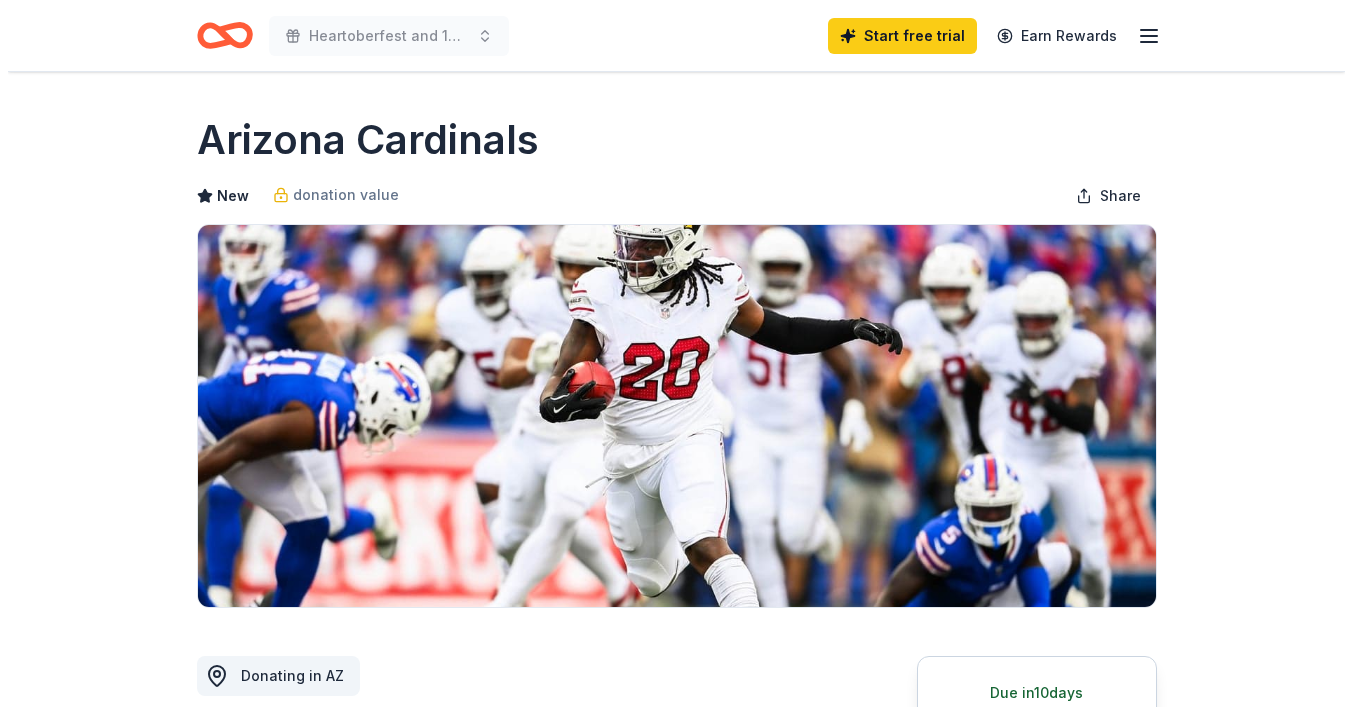 scroll, scrollTop: 0, scrollLeft: 0, axis: both 